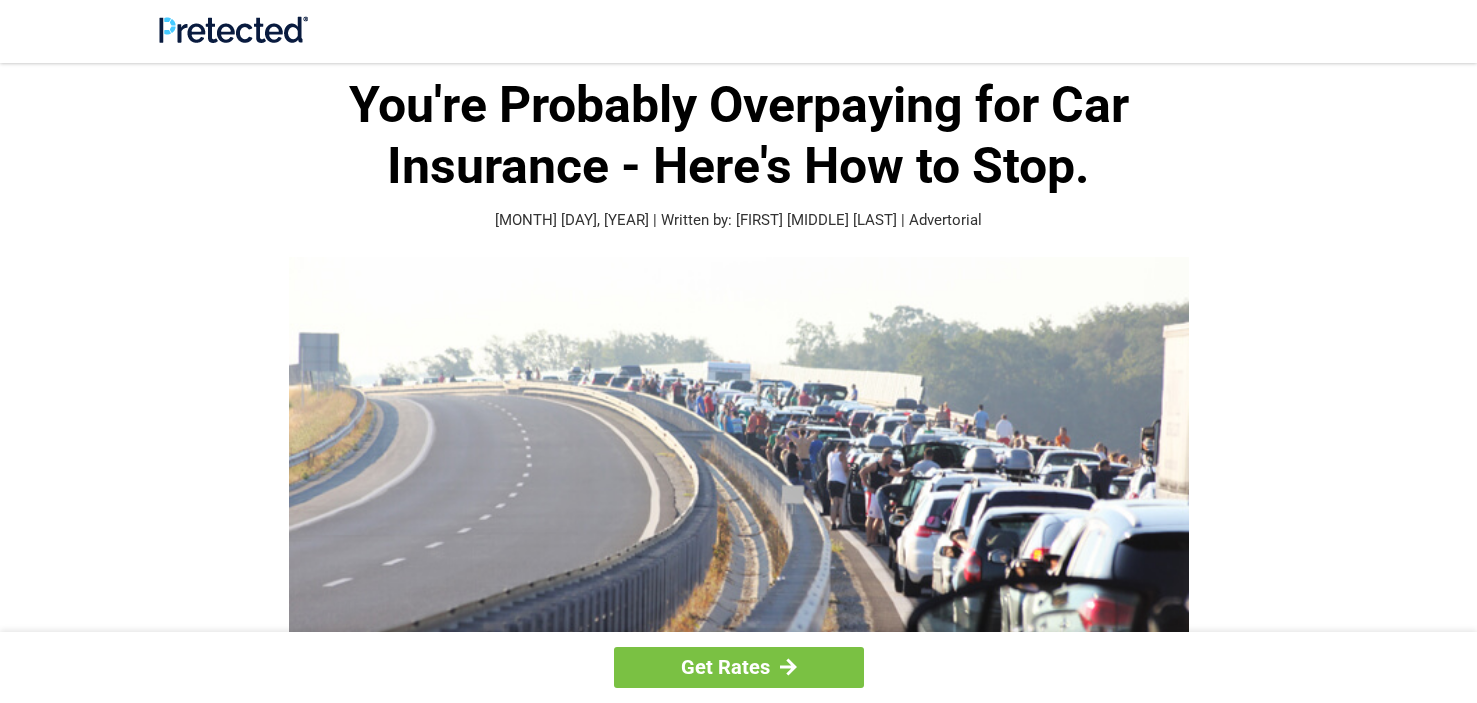 scroll, scrollTop: 0, scrollLeft: 0, axis: both 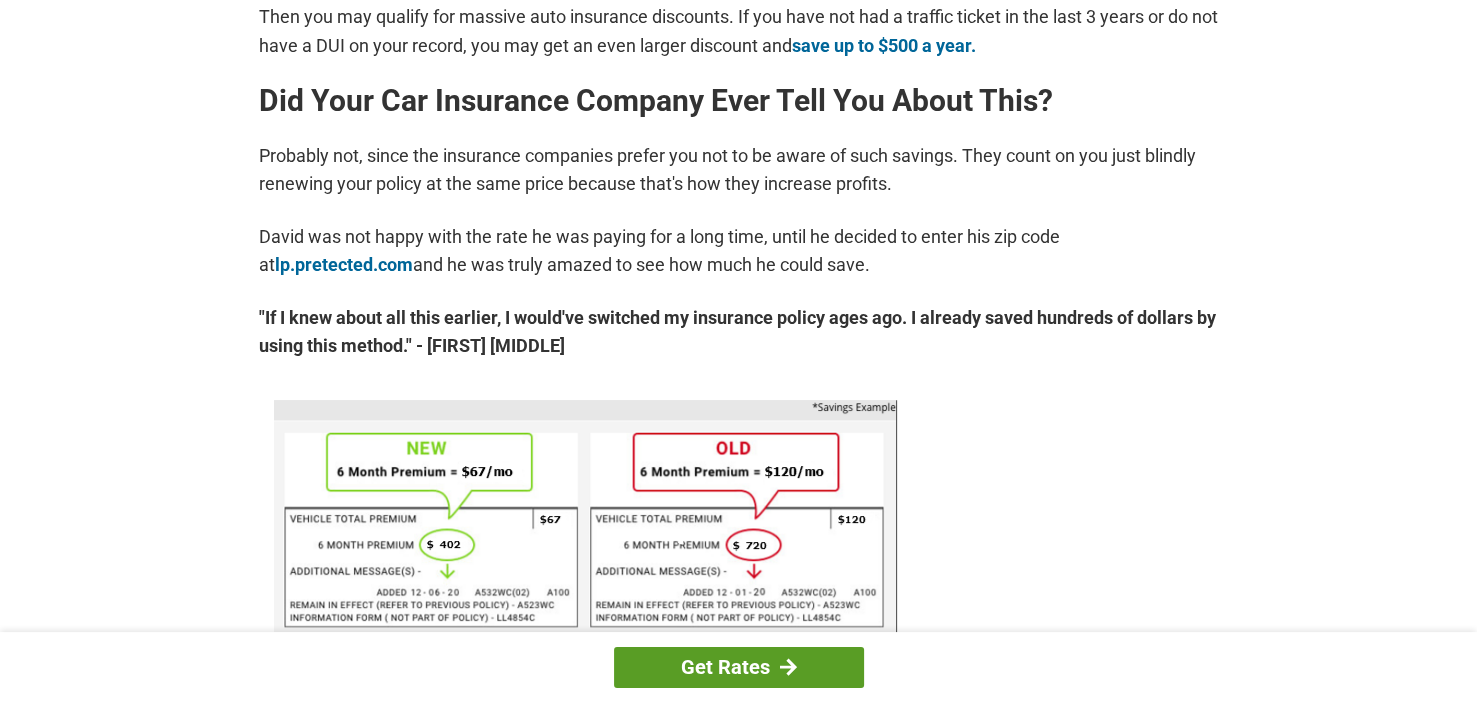 click on "Get Rates" at bounding box center (739, 667) 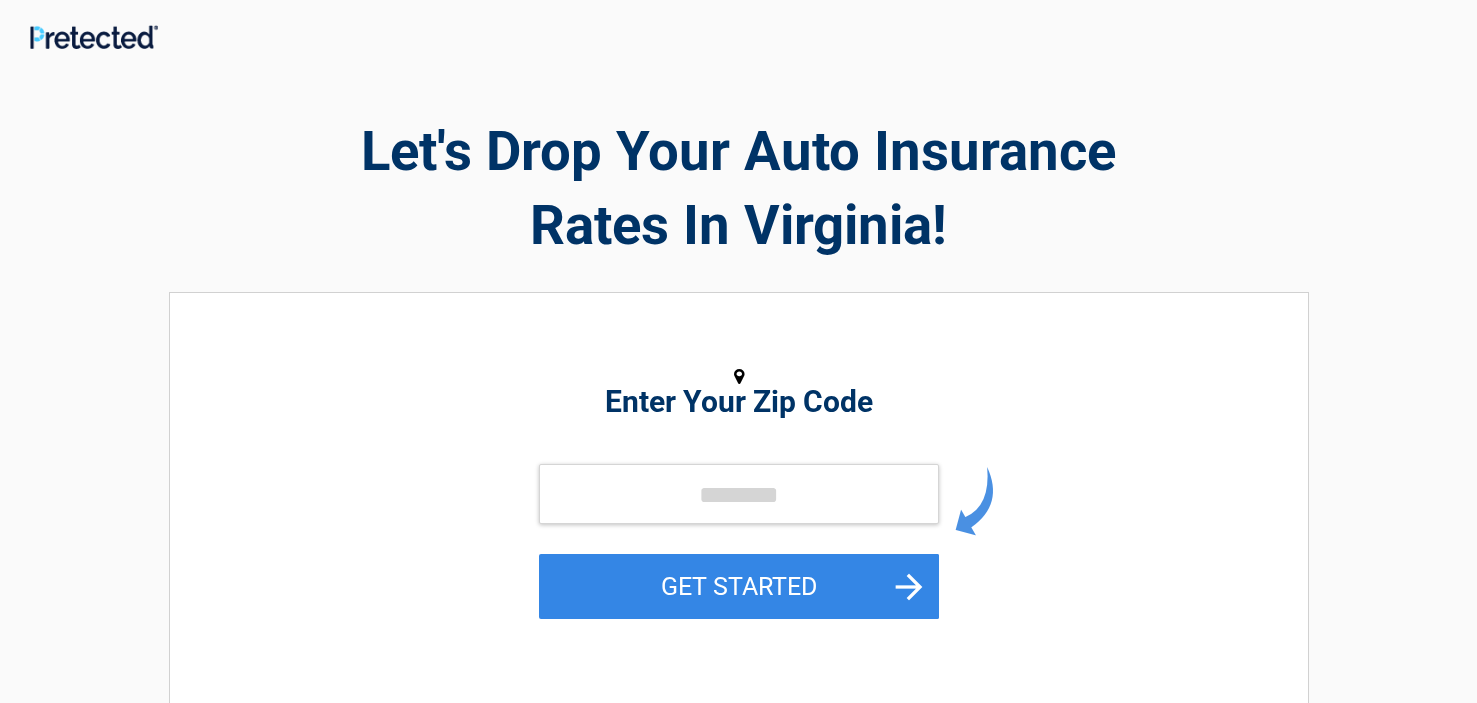 scroll, scrollTop: 0, scrollLeft: 0, axis: both 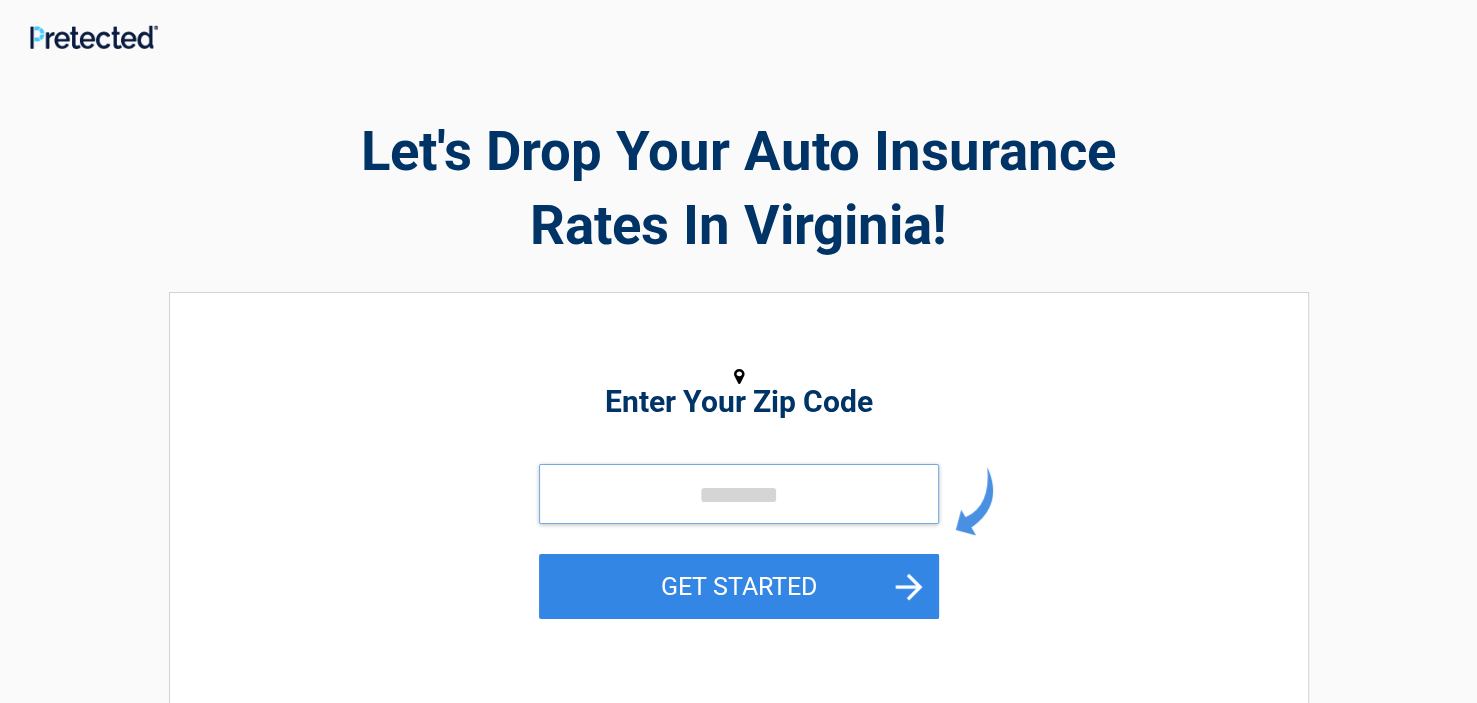 click at bounding box center [739, 494] 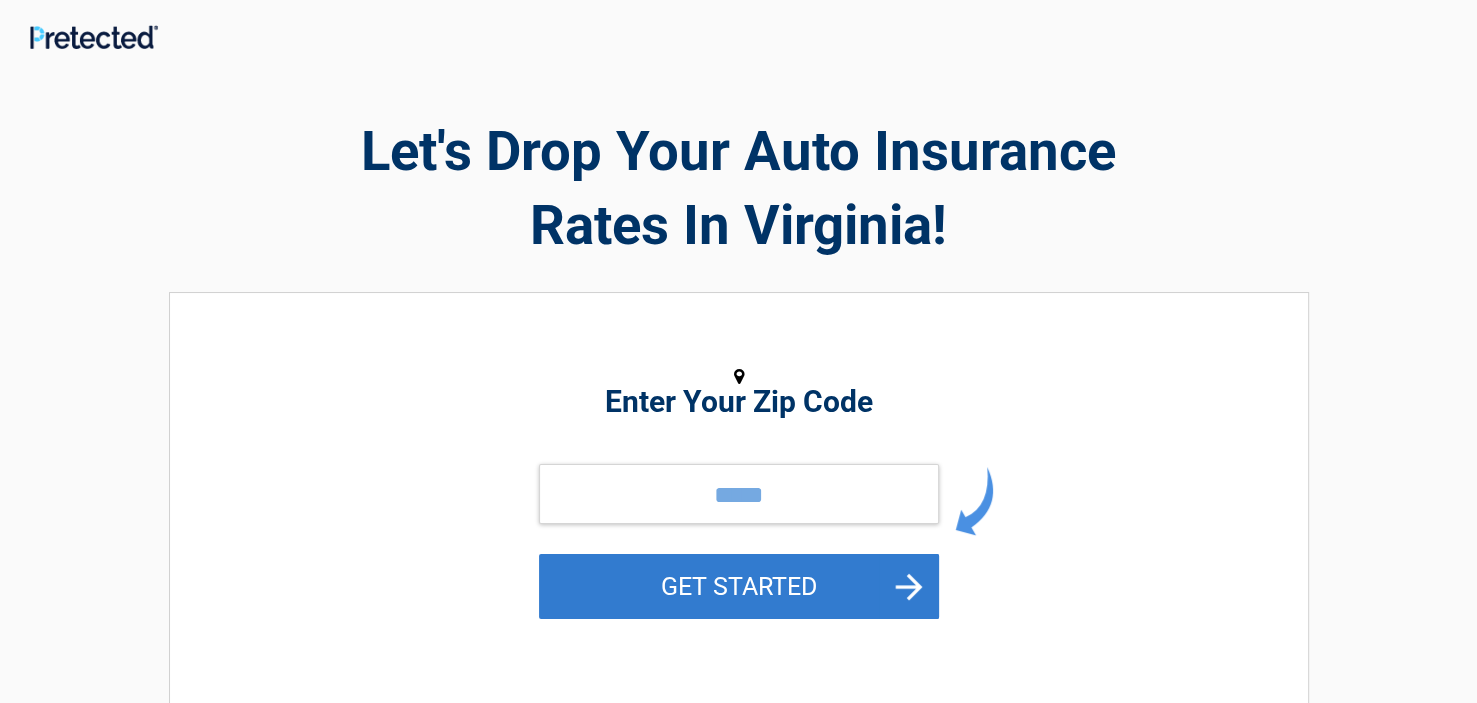 click on "GET STARTED" at bounding box center (739, 586) 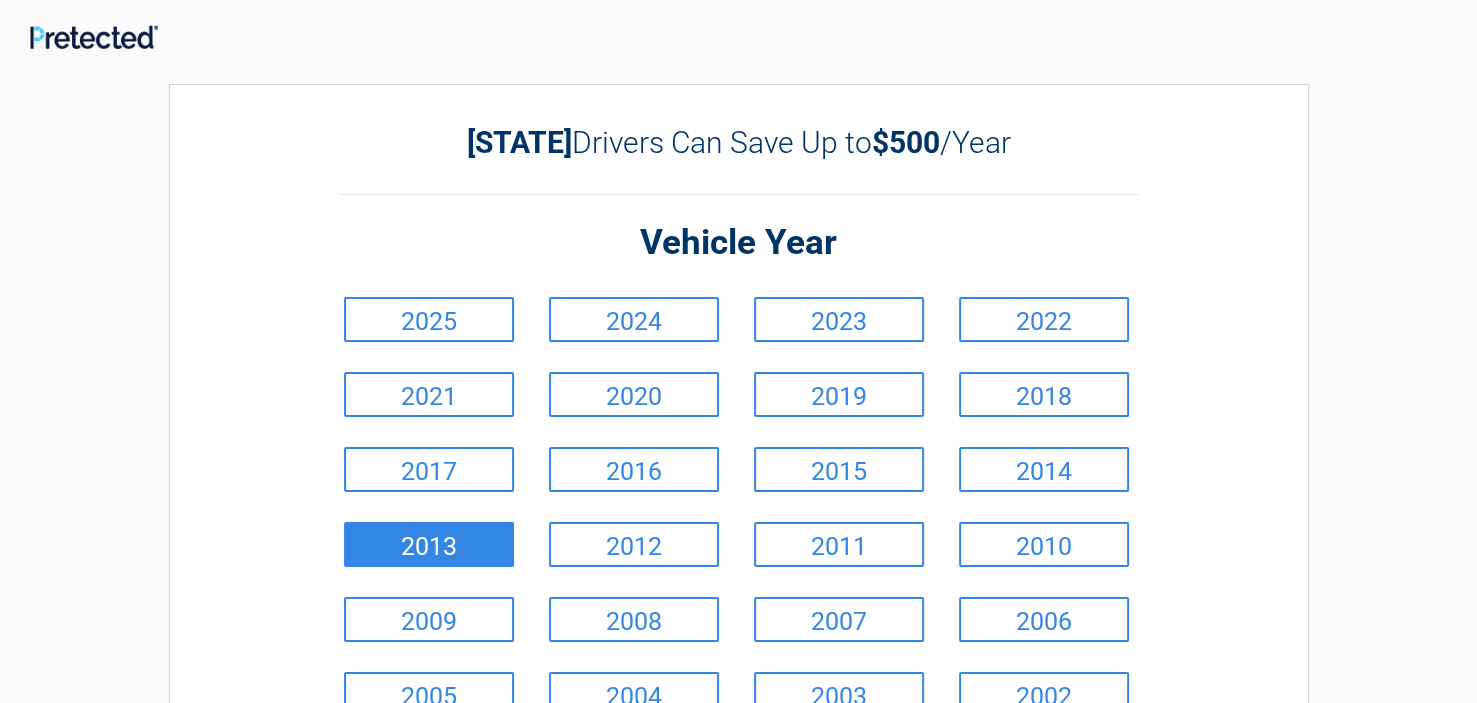 click on "2013" at bounding box center (429, 544) 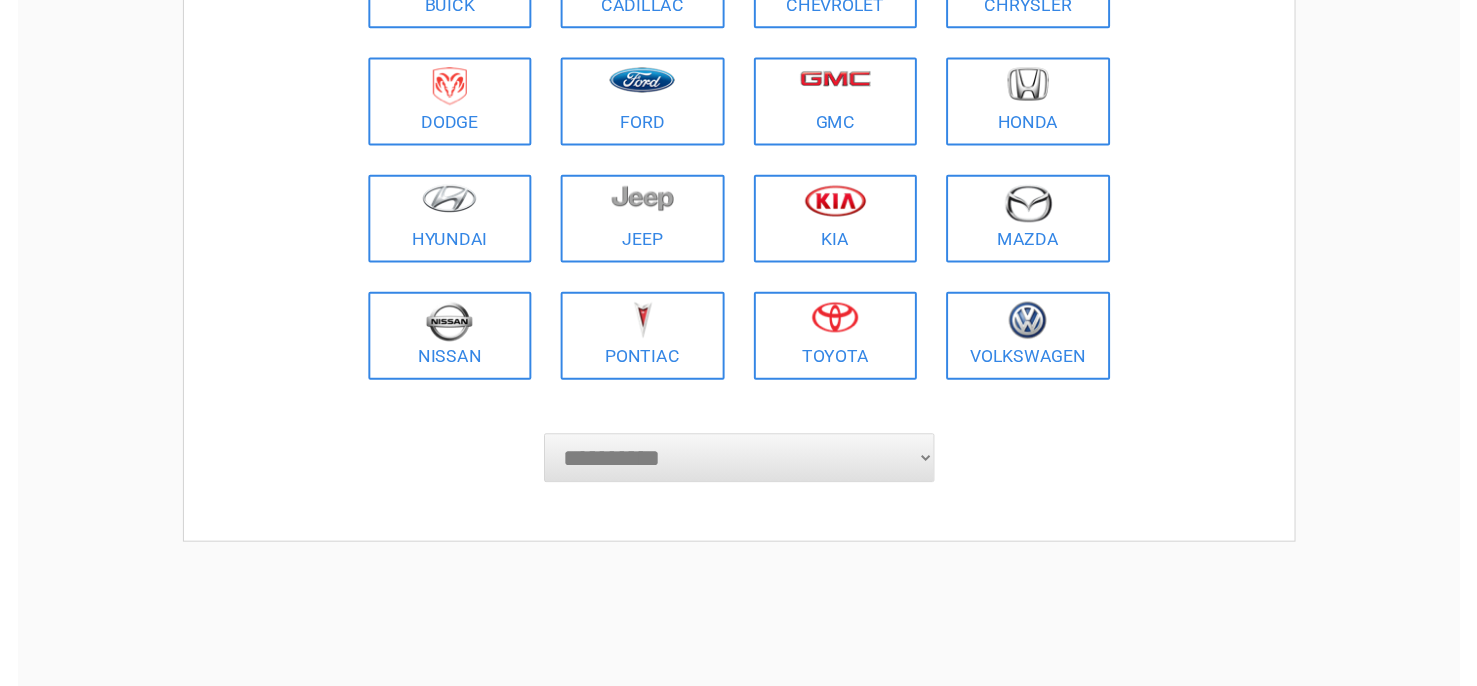 scroll, scrollTop: 335, scrollLeft: 0, axis: vertical 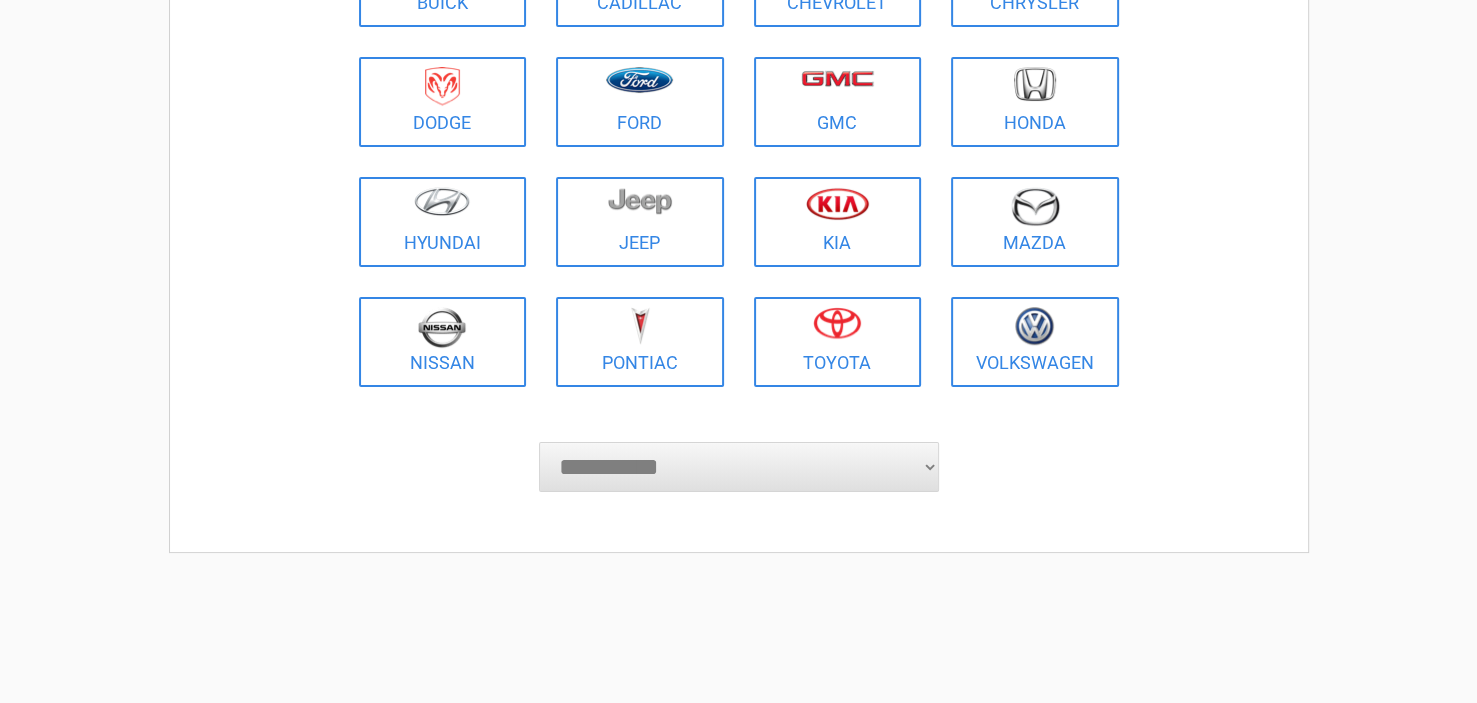 click on "**********" at bounding box center [739, 467] 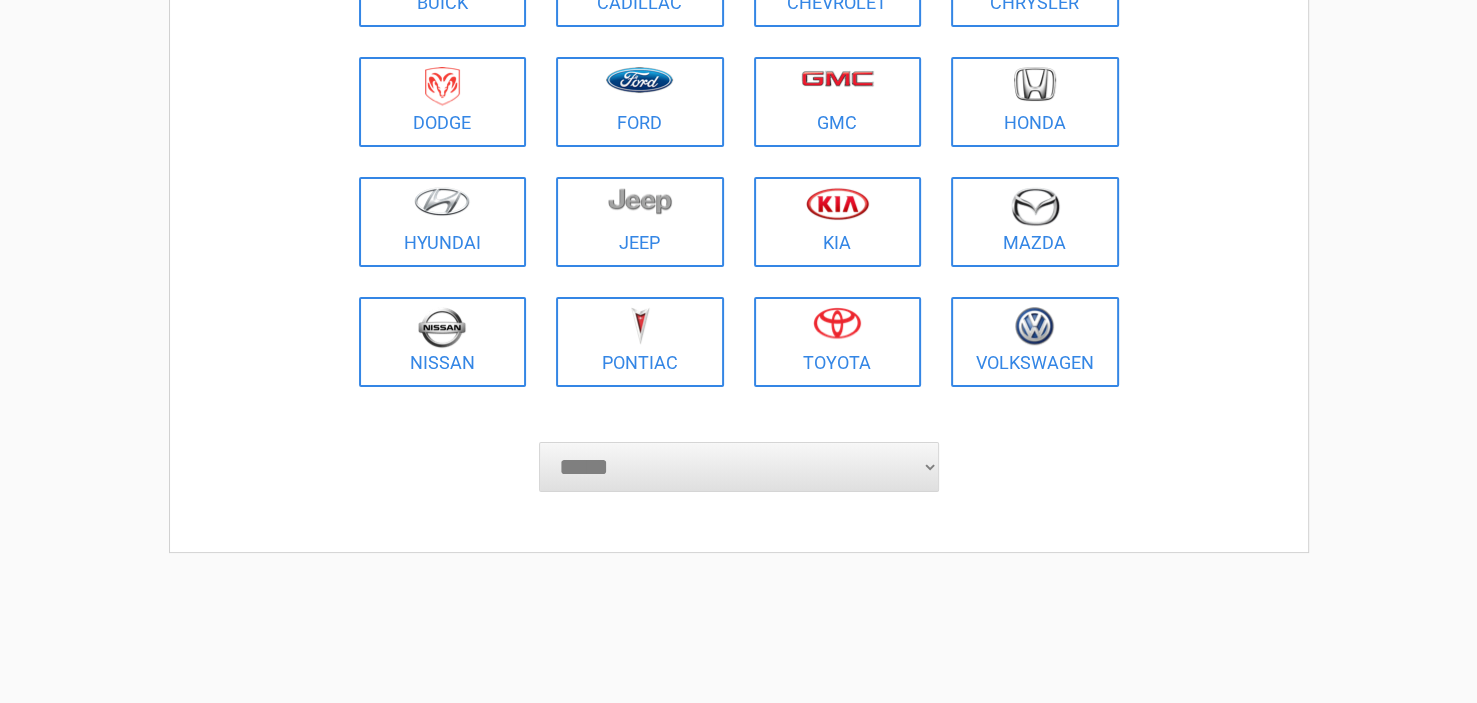 click on "**********" at bounding box center [739, 467] 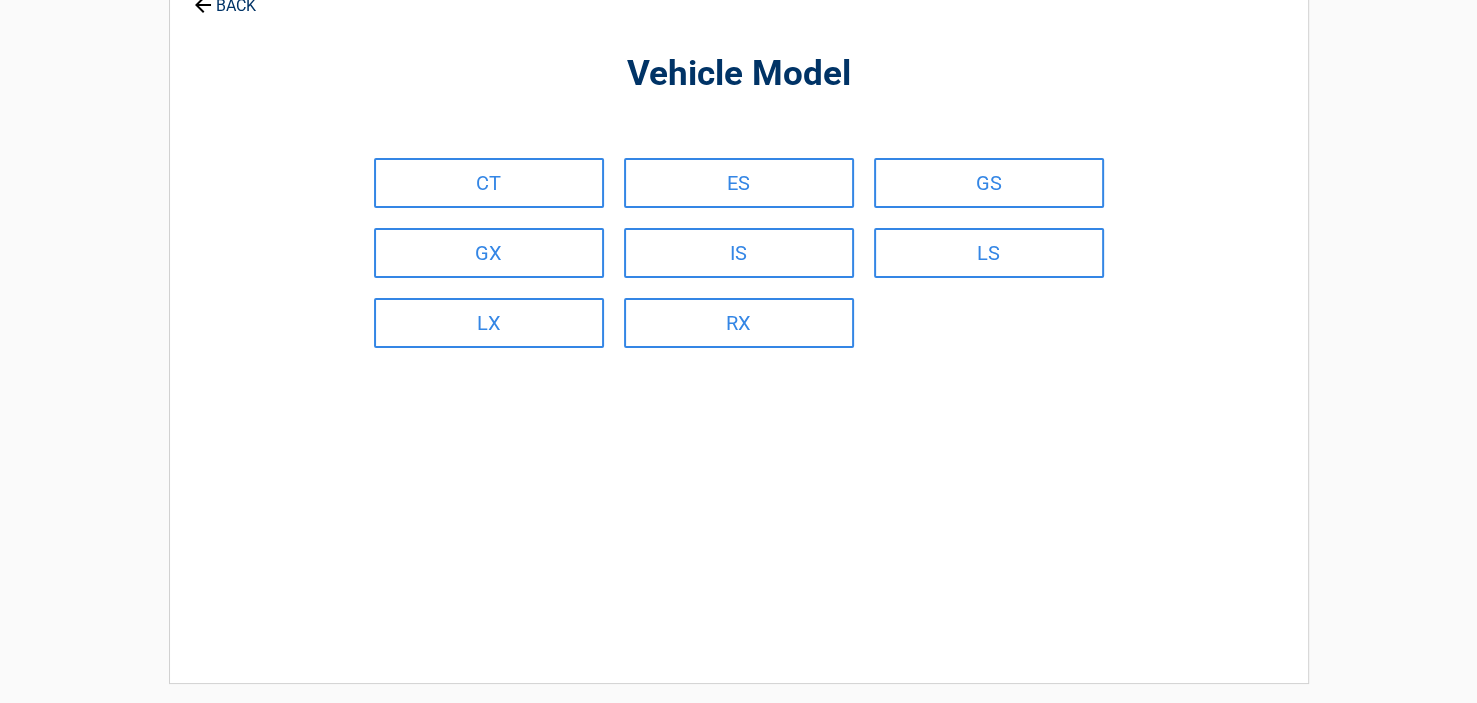 scroll, scrollTop: 0, scrollLeft: 0, axis: both 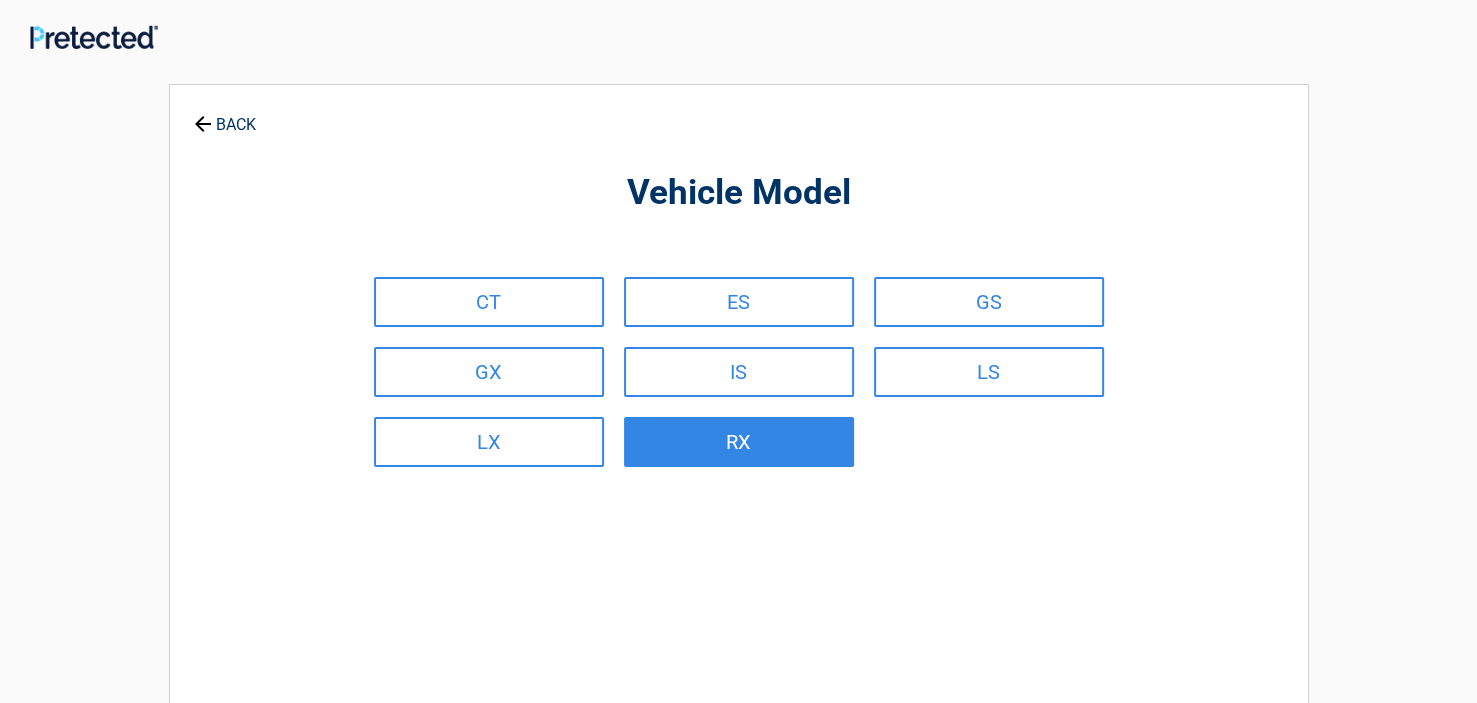 click on "RX" at bounding box center [739, 442] 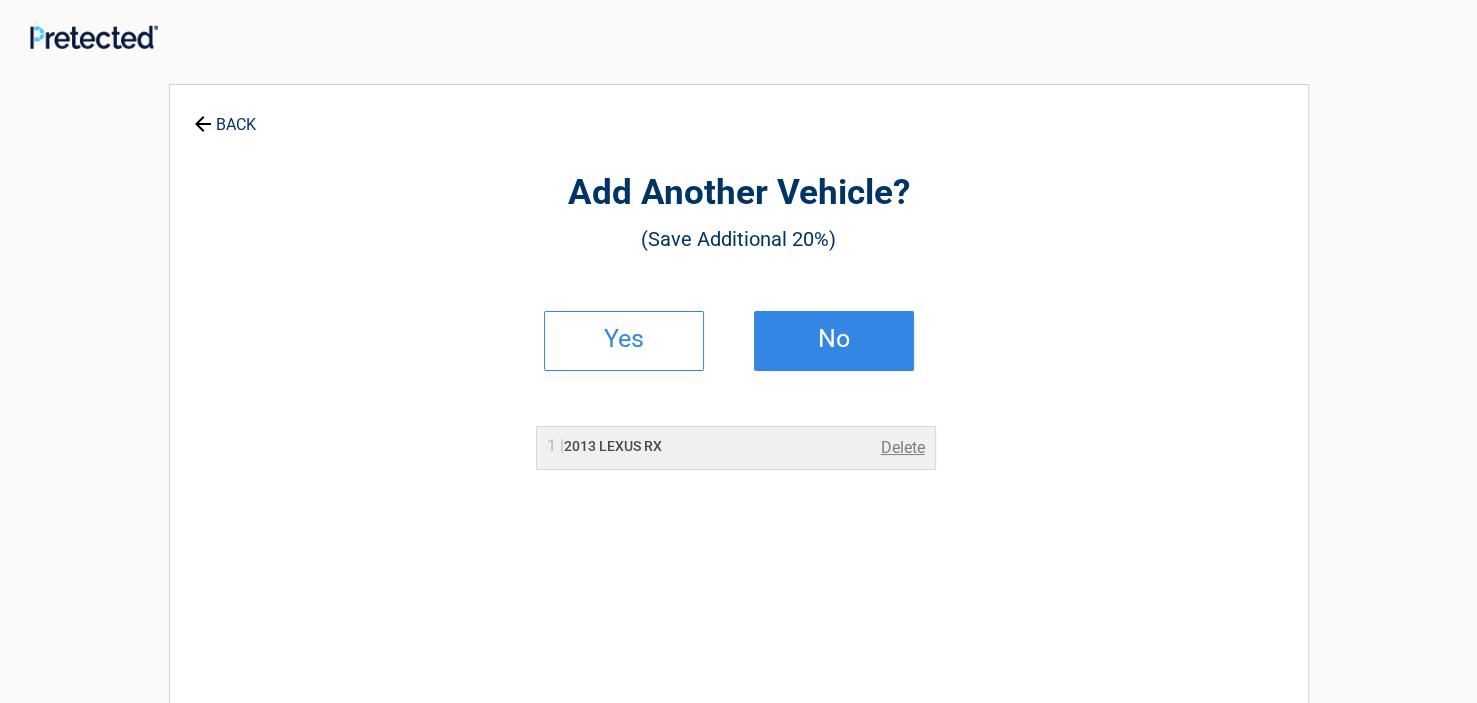 click on "No" at bounding box center [834, 339] 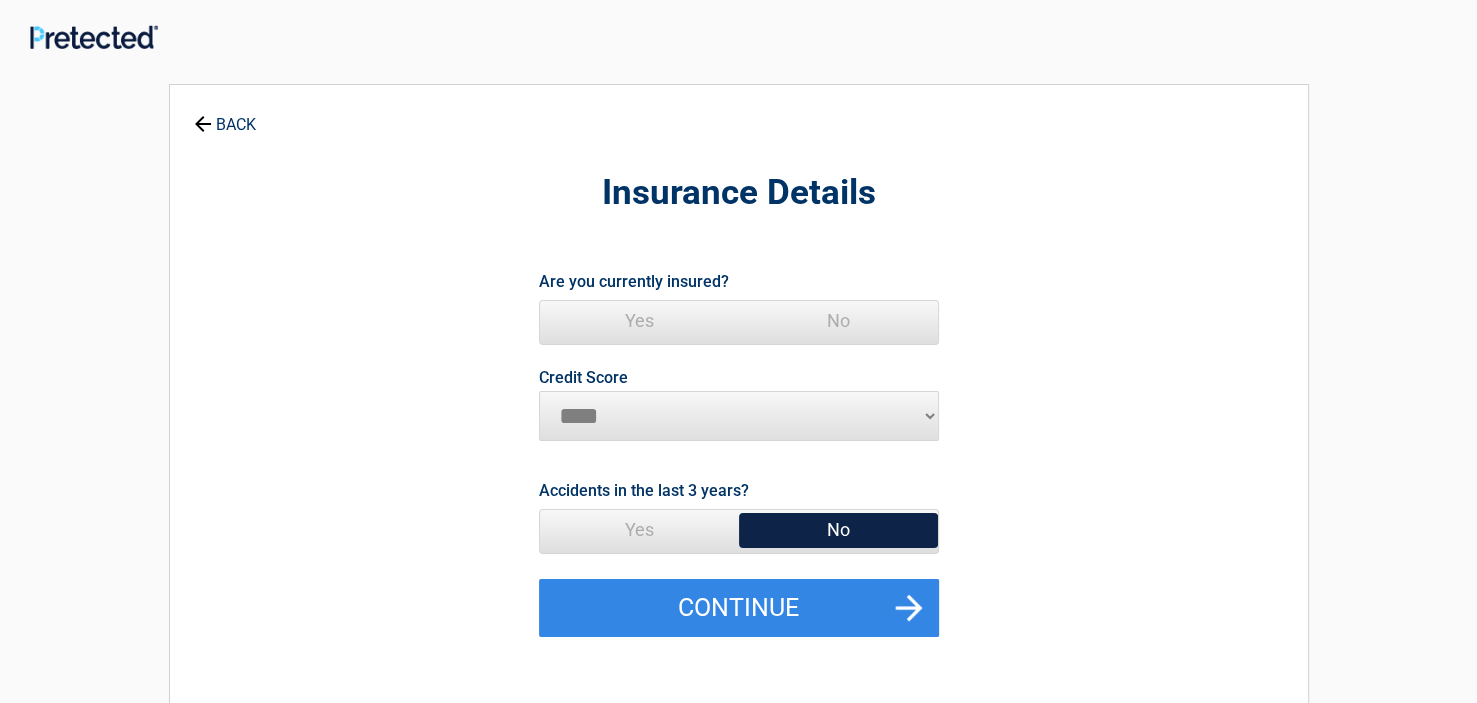 click on "Yes" at bounding box center [639, 321] 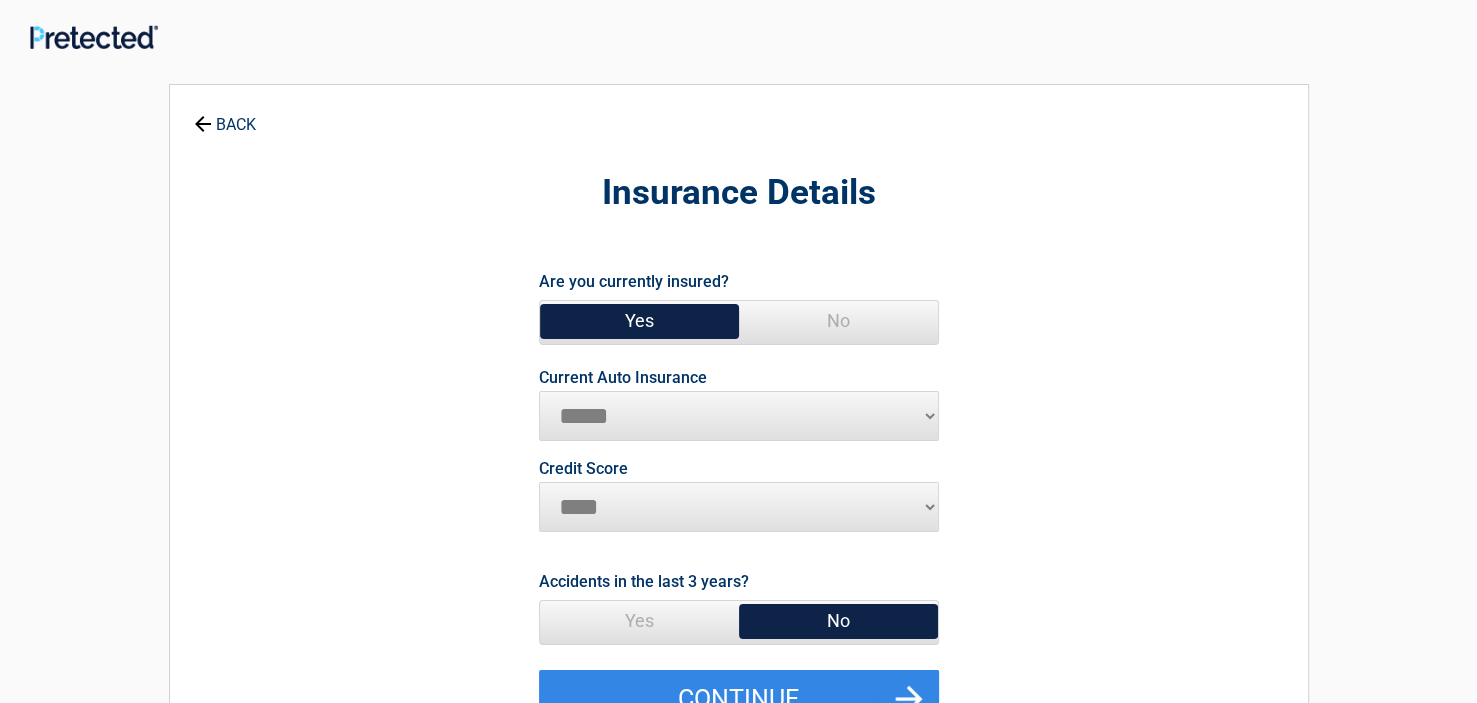 click on "**********" at bounding box center (739, 416) 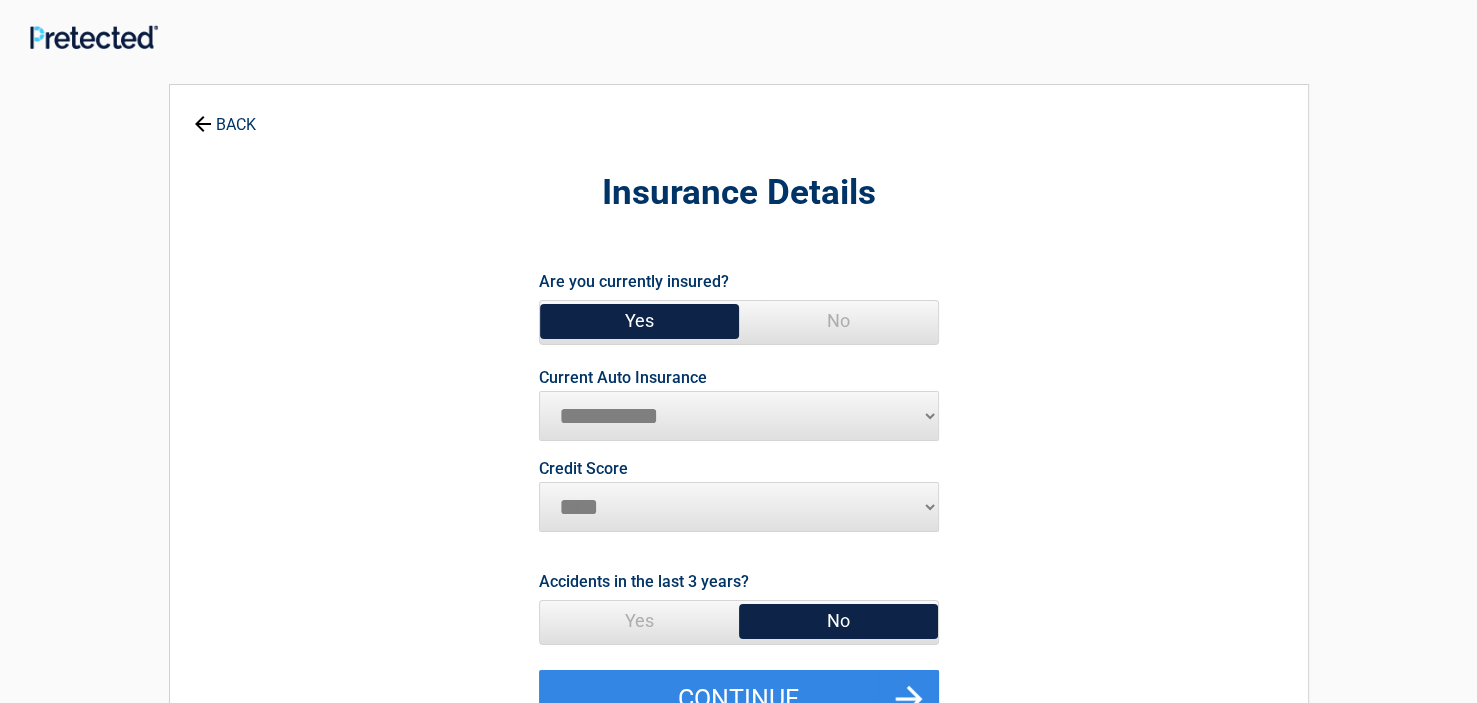 click on "**********" at bounding box center [739, 416] 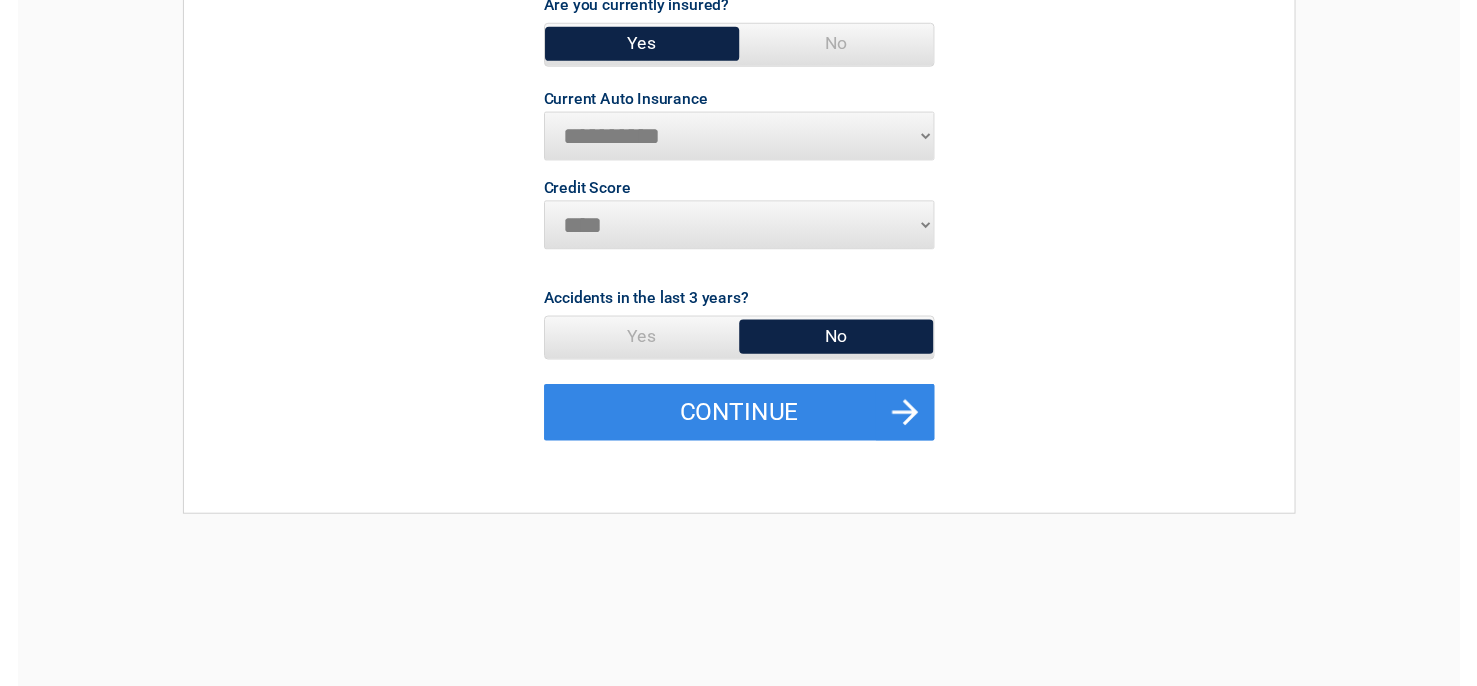 scroll, scrollTop: 287, scrollLeft: 0, axis: vertical 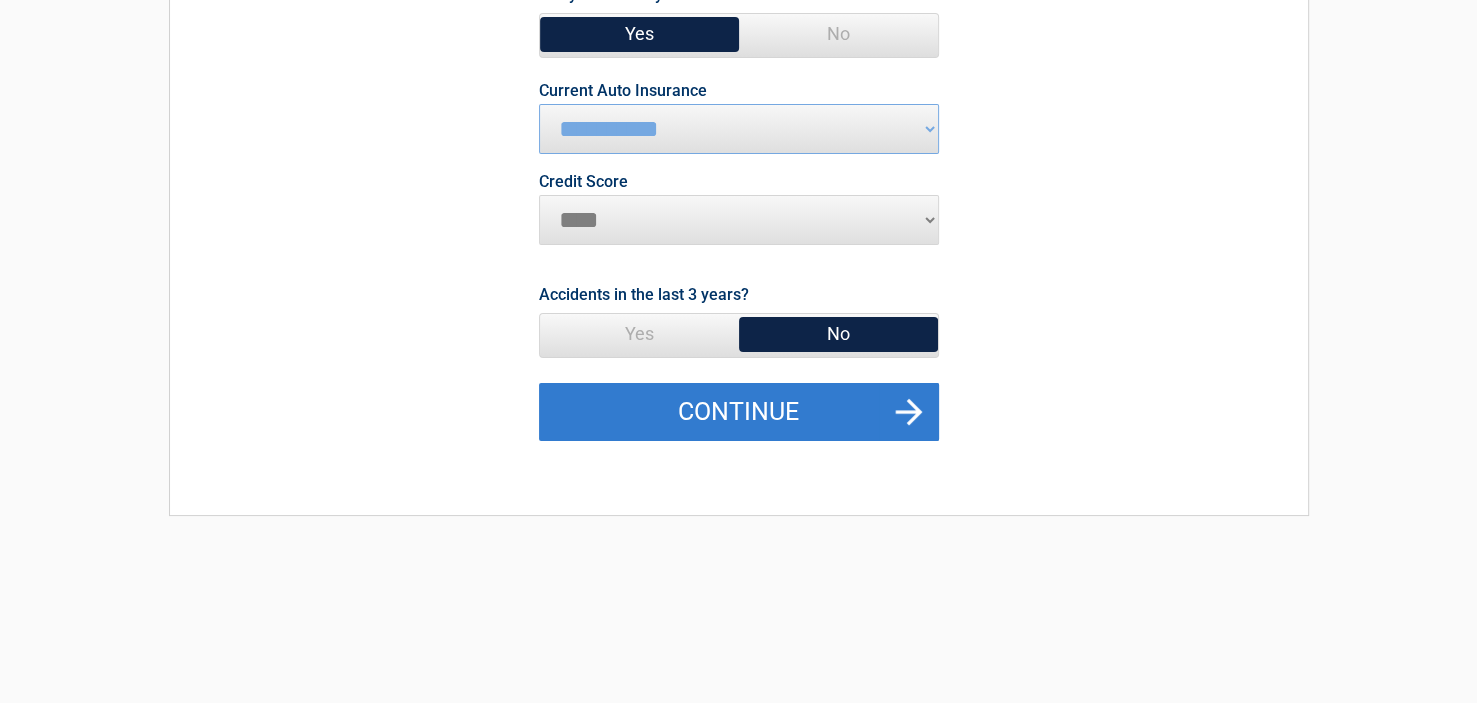 click on "Continue" at bounding box center (739, 412) 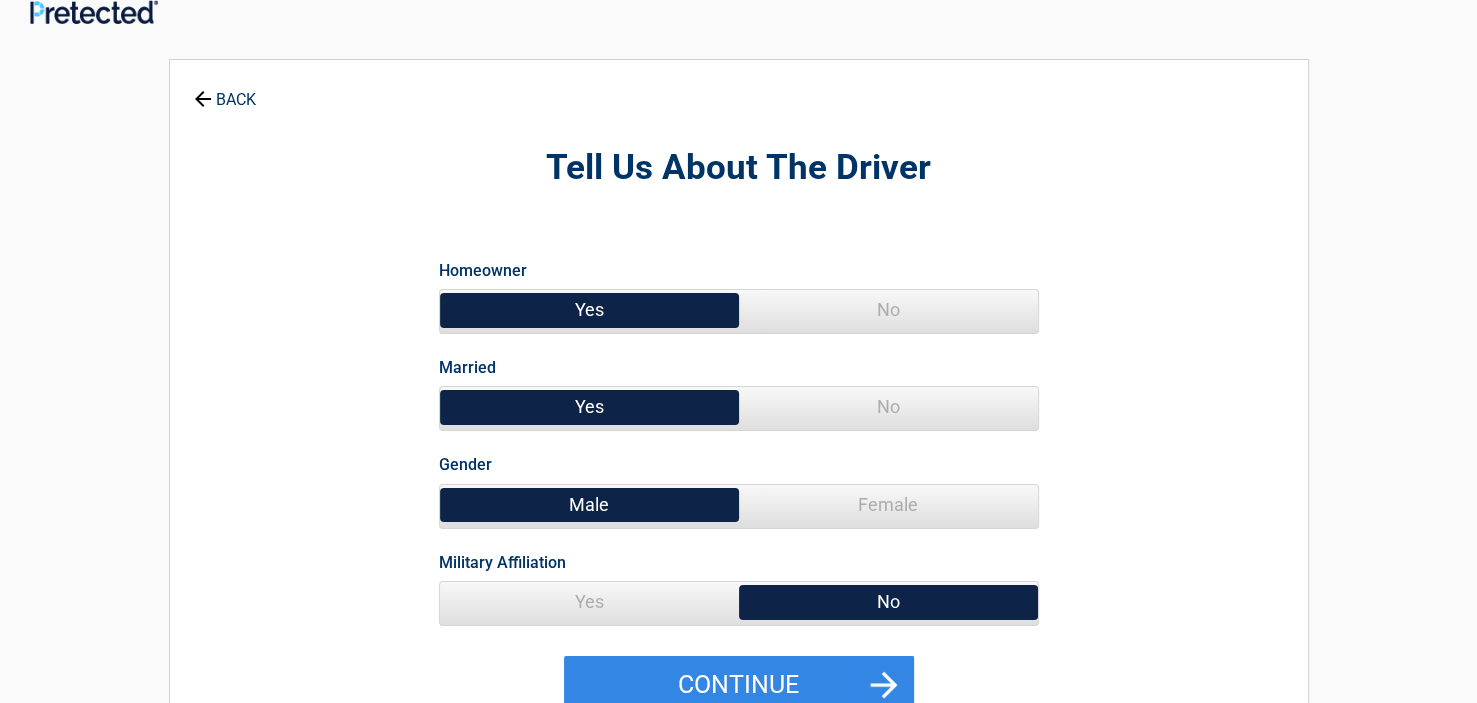 scroll, scrollTop: 0, scrollLeft: 0, axis: both 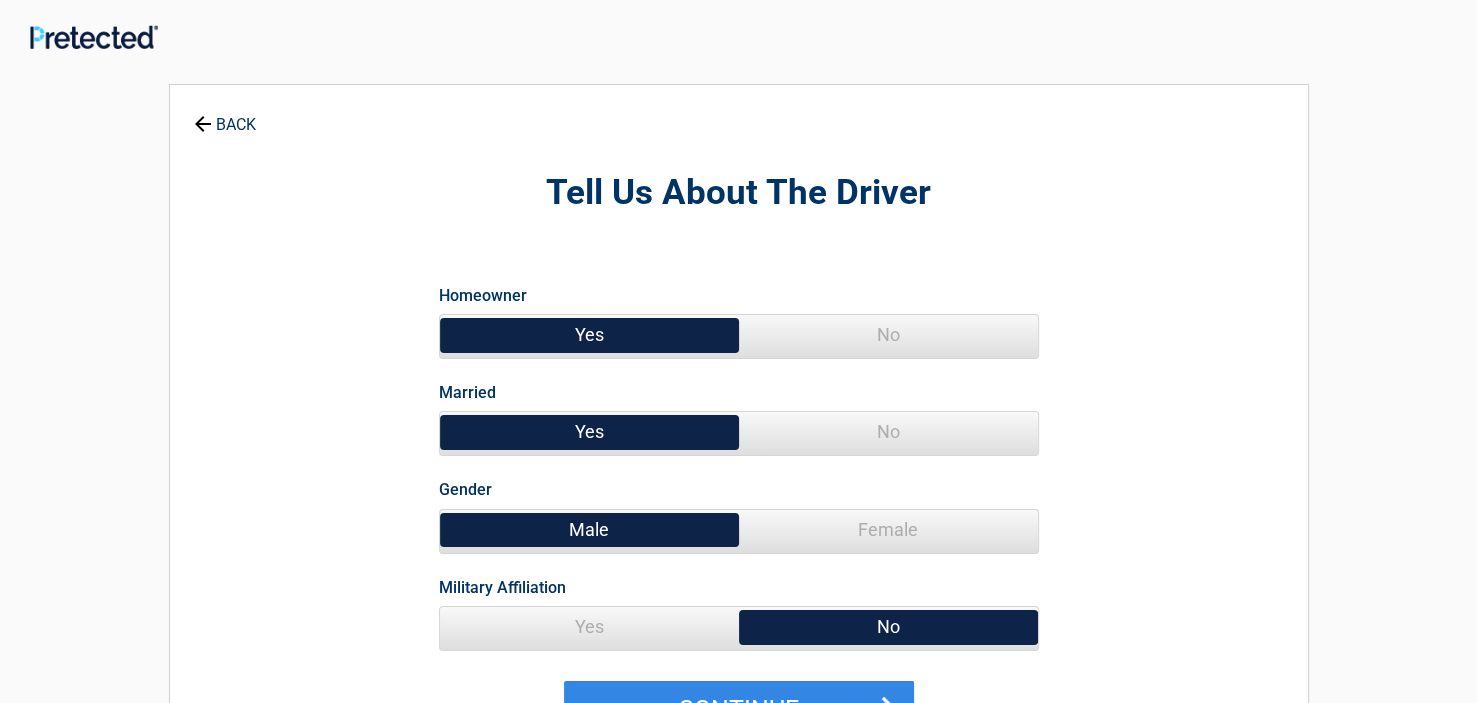 click on "No" at bounding box center (888, 432) 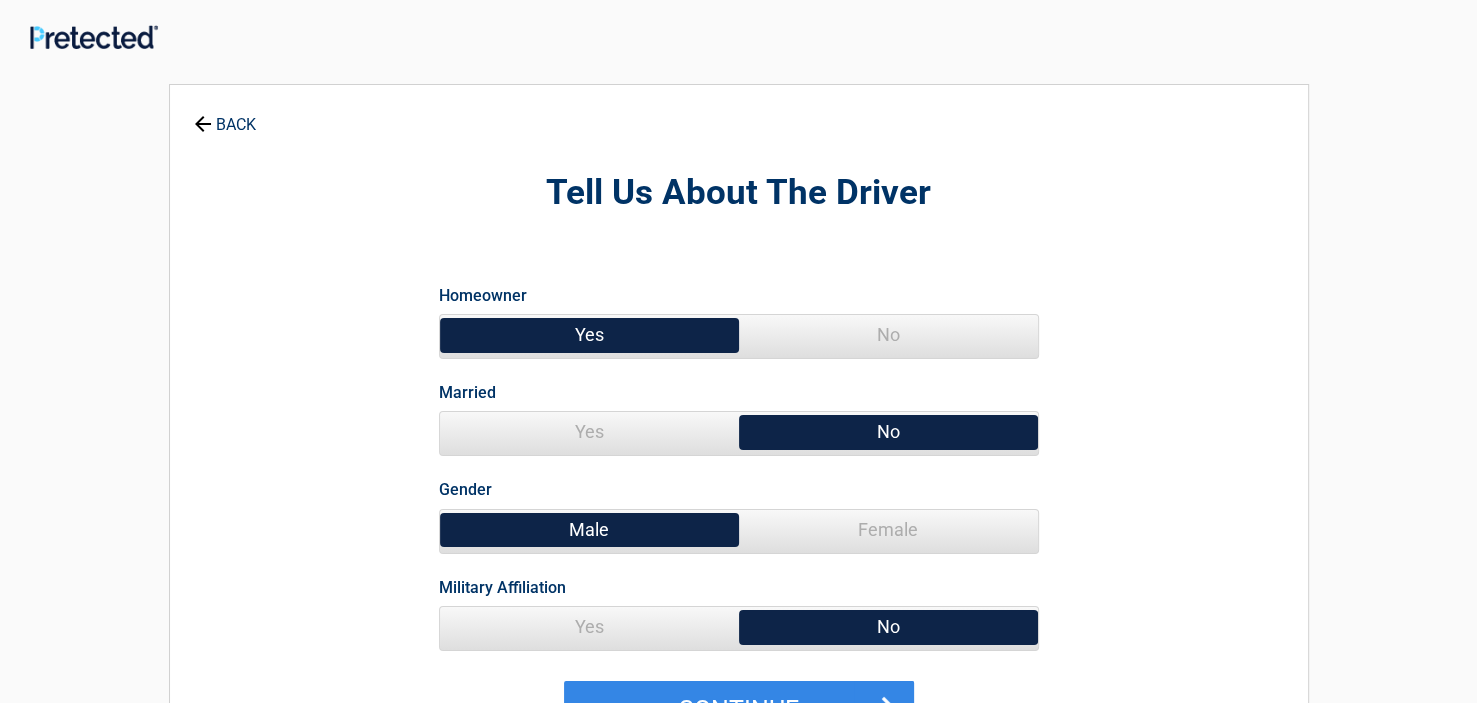 click on "Female" at bounding box center [888, 530] 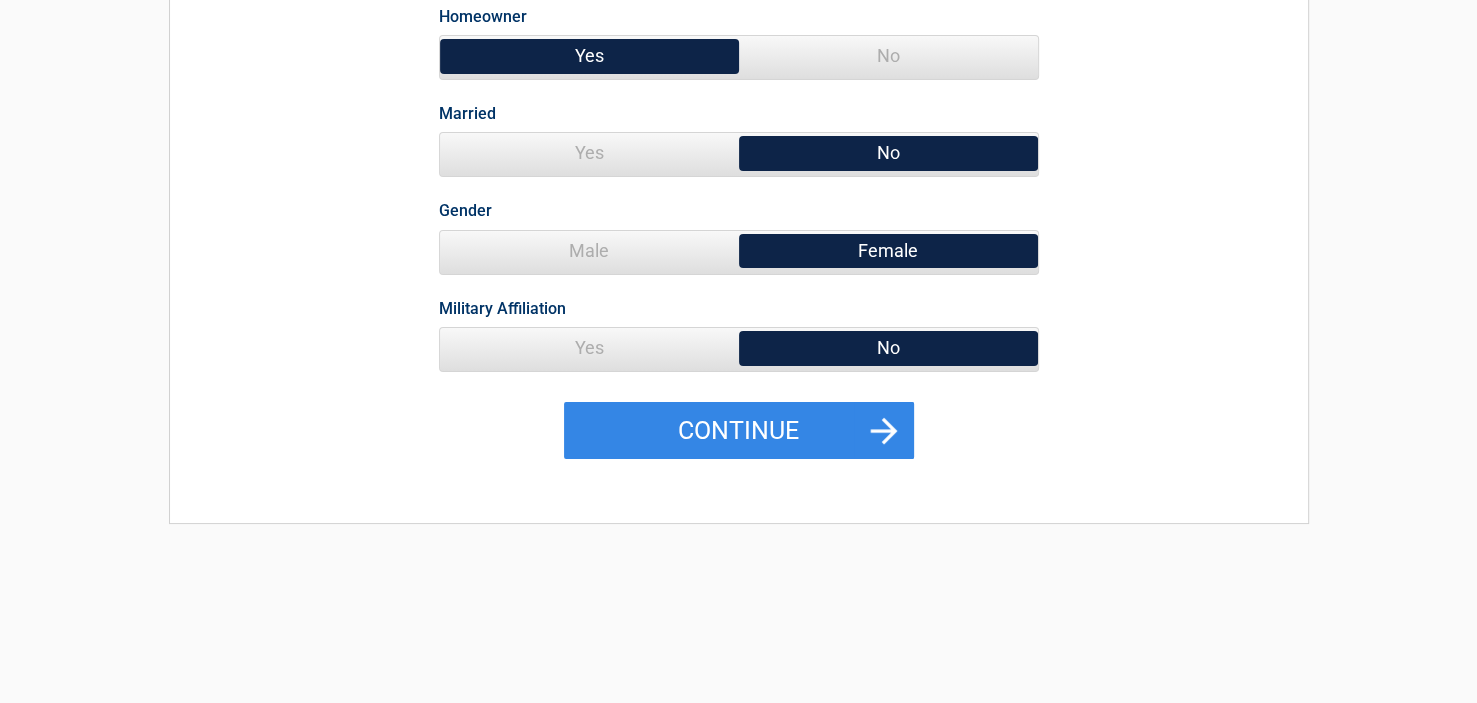 scroll, scrollTop: 290, scrollLeft: 0, axis: vertical 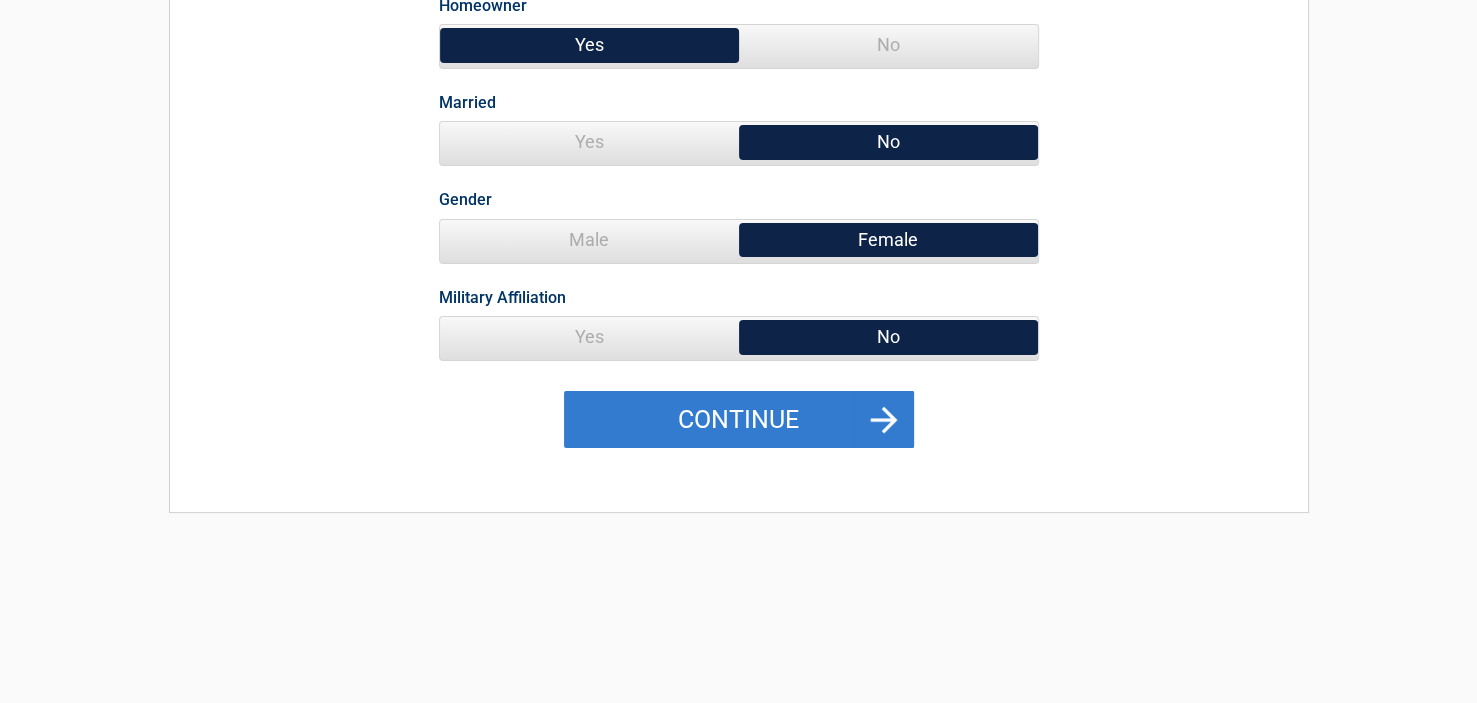 click on "Continue" at bounding box center [739, 420] 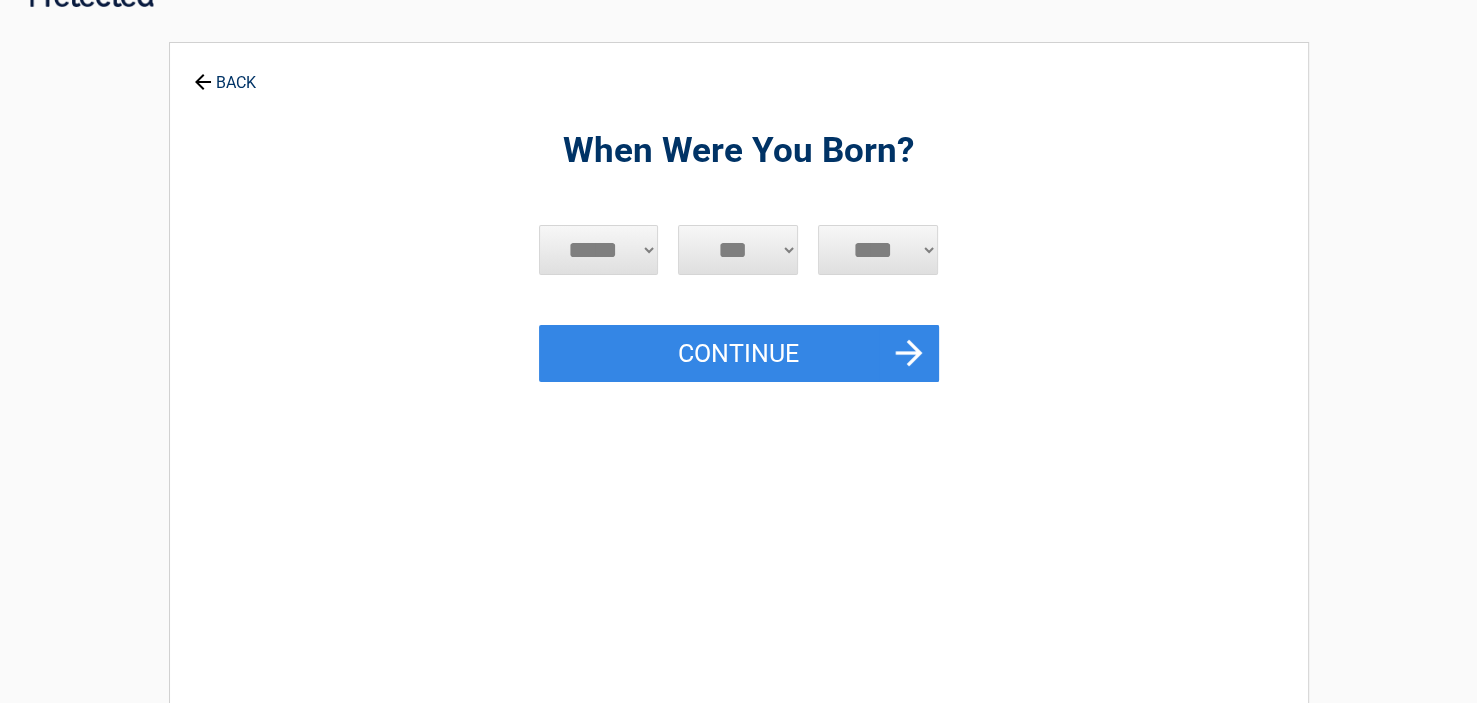 scroll, scrollTop: 0, scrollLeft: 0, axis: both 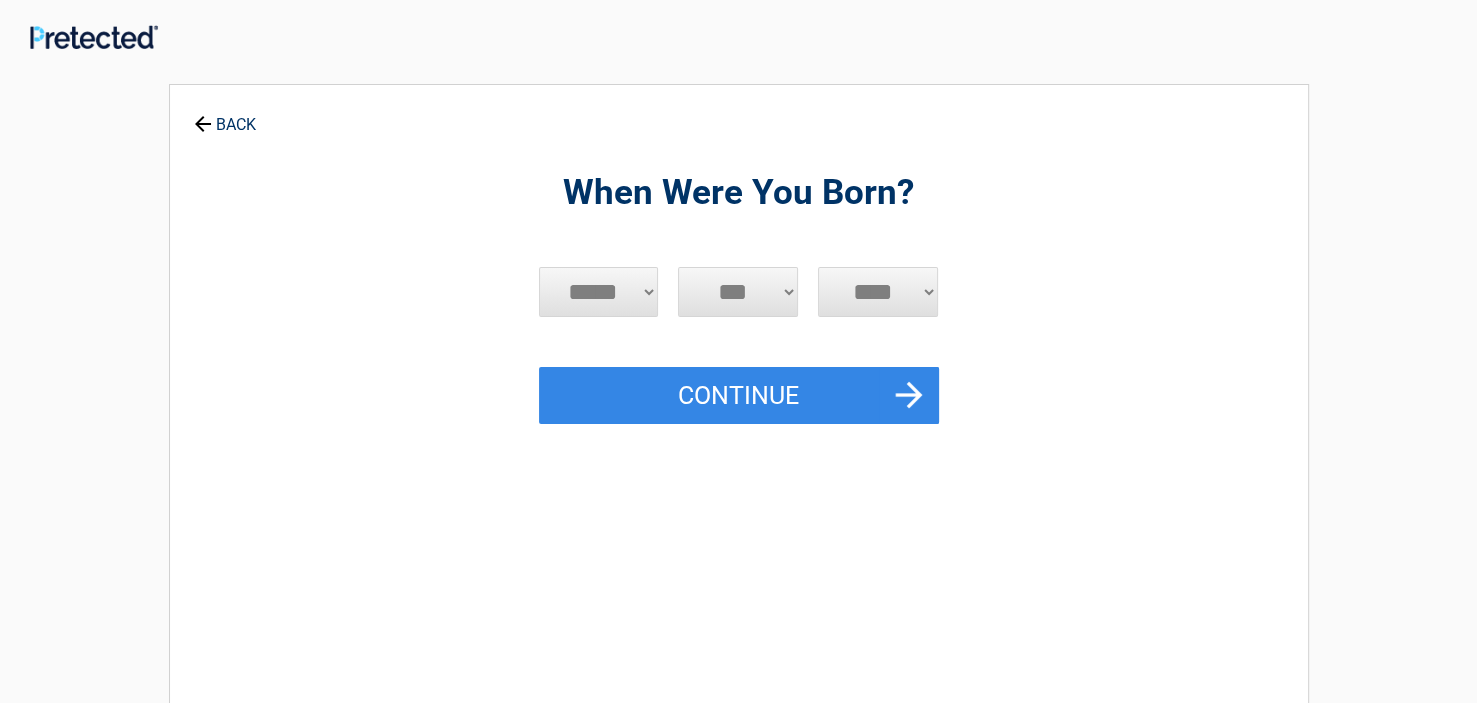 click on "*****
***
***
***
***
***
***
***
***
***
***
***
***" at bounding box center (599, 292) 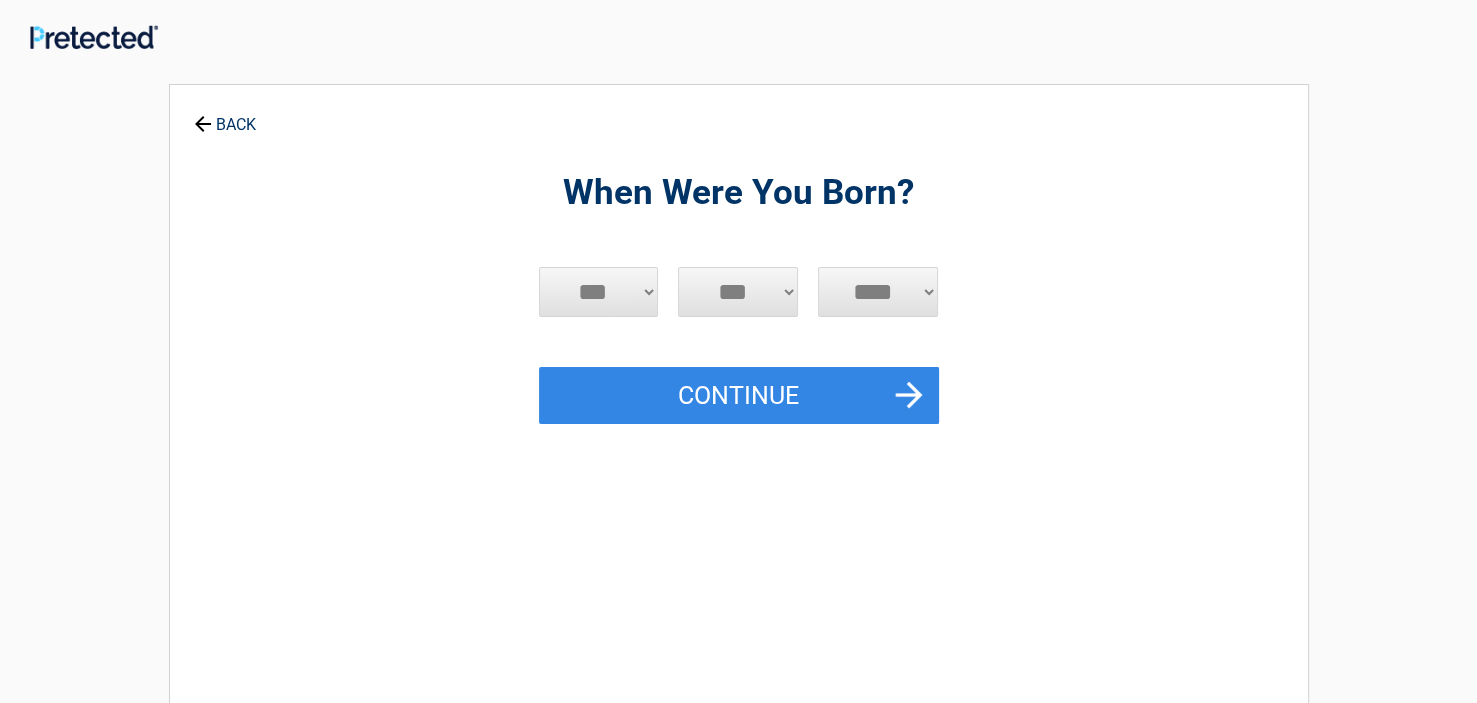 click on "*****
***
***
***
***
***
***
***
***
***
***
***
***" at bounding box center [599, 292] 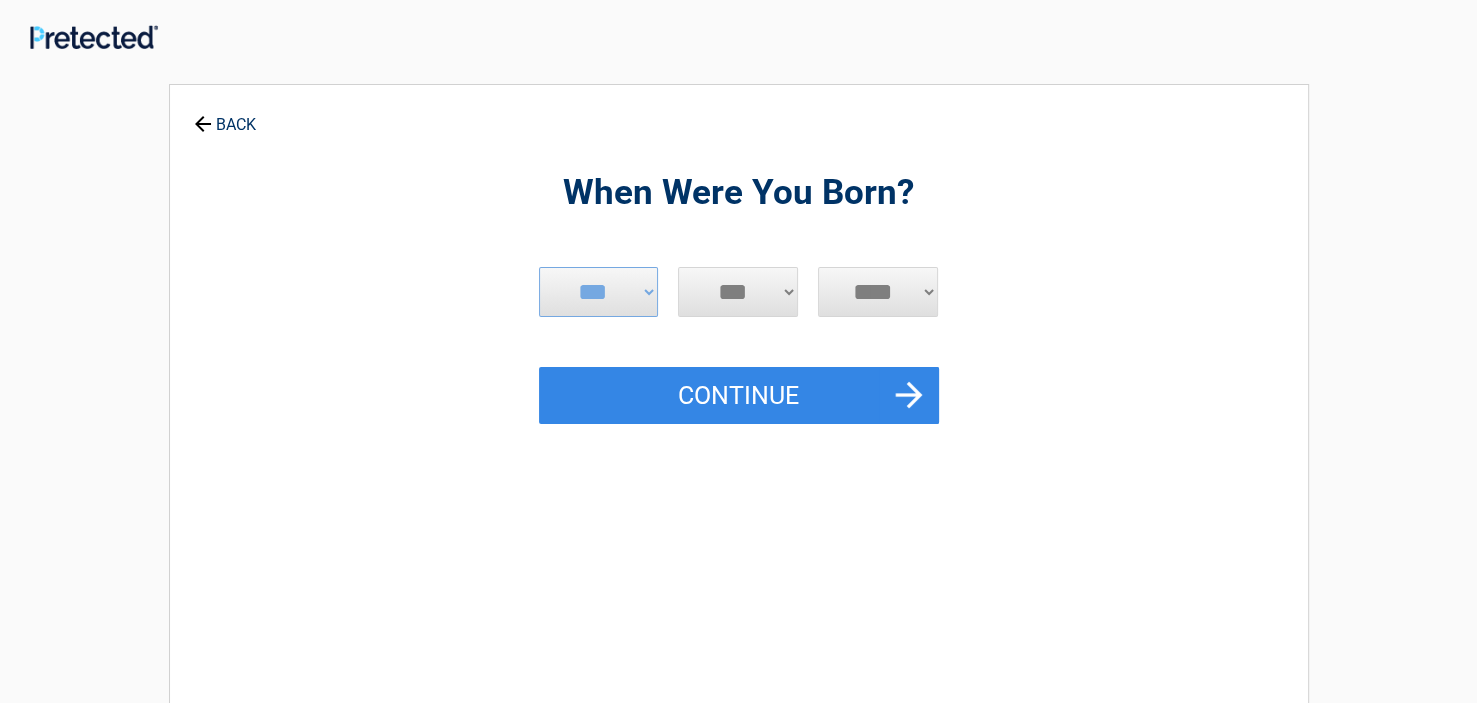 click on "*** * * * * * * * * * ** ** ** ** ** ** ** ** ** ** ** ** ** ** ** ** ** ** ** ** ** **" at bounding box center [738, 292] 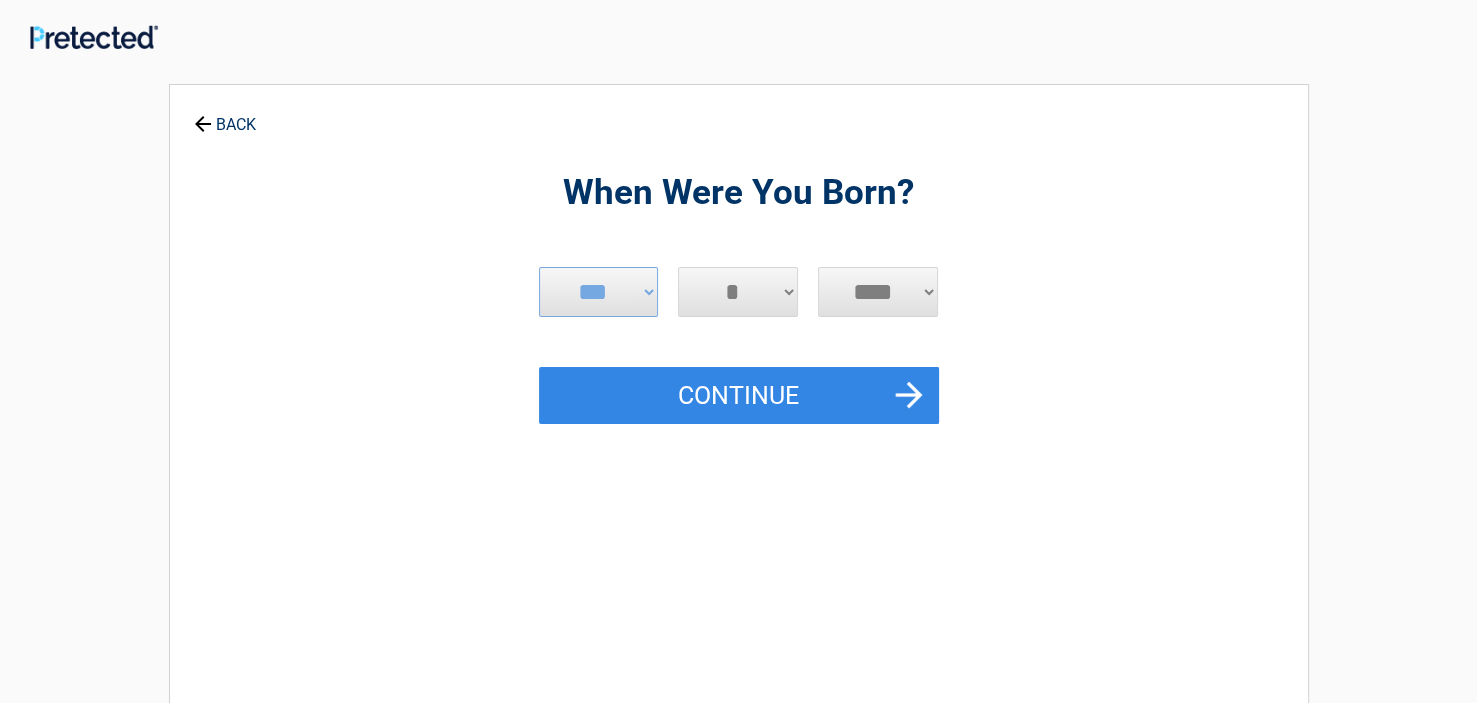 click on "*** * * * * * * * * * ** ** ** ** ** ** ** ** ** ** ** ** ** ** ** ** ** ** ** ** ** **" at bounding box center (738, 292) 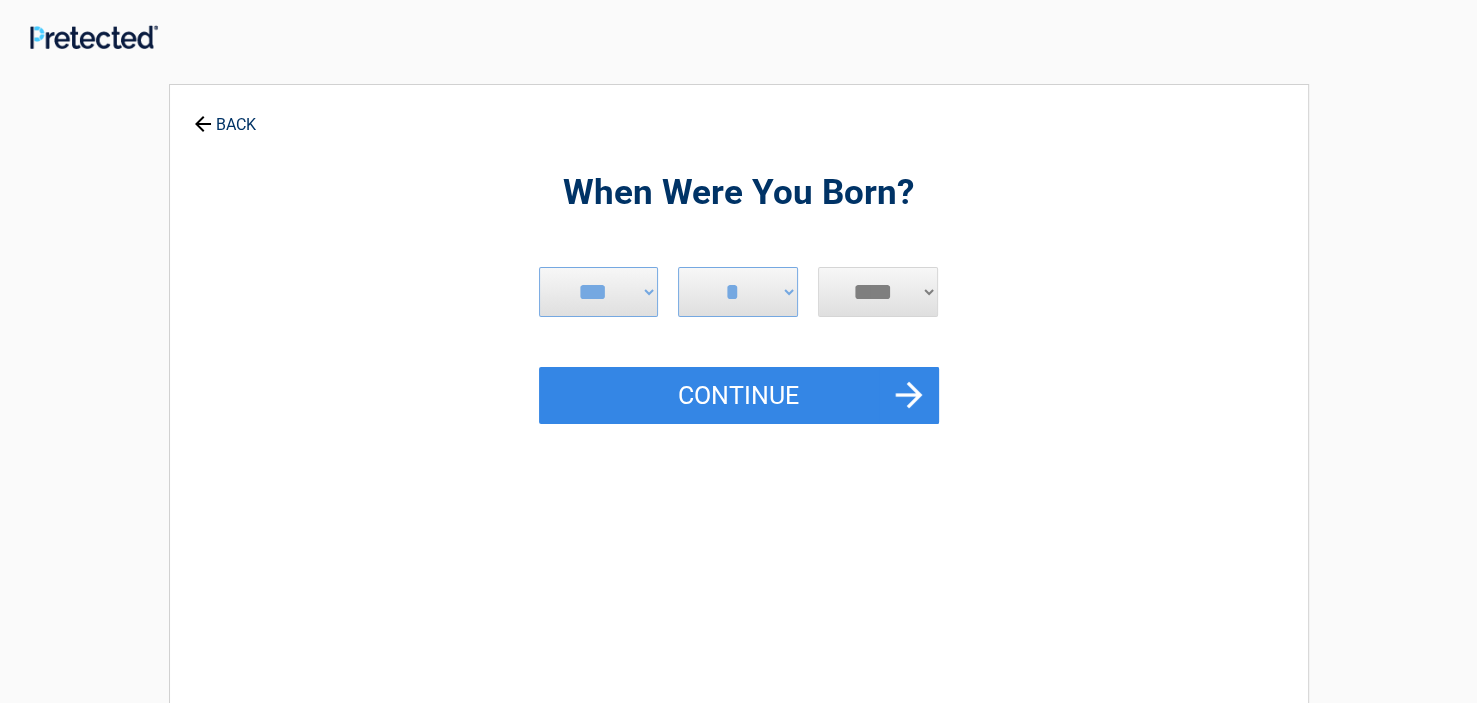 select on "****" 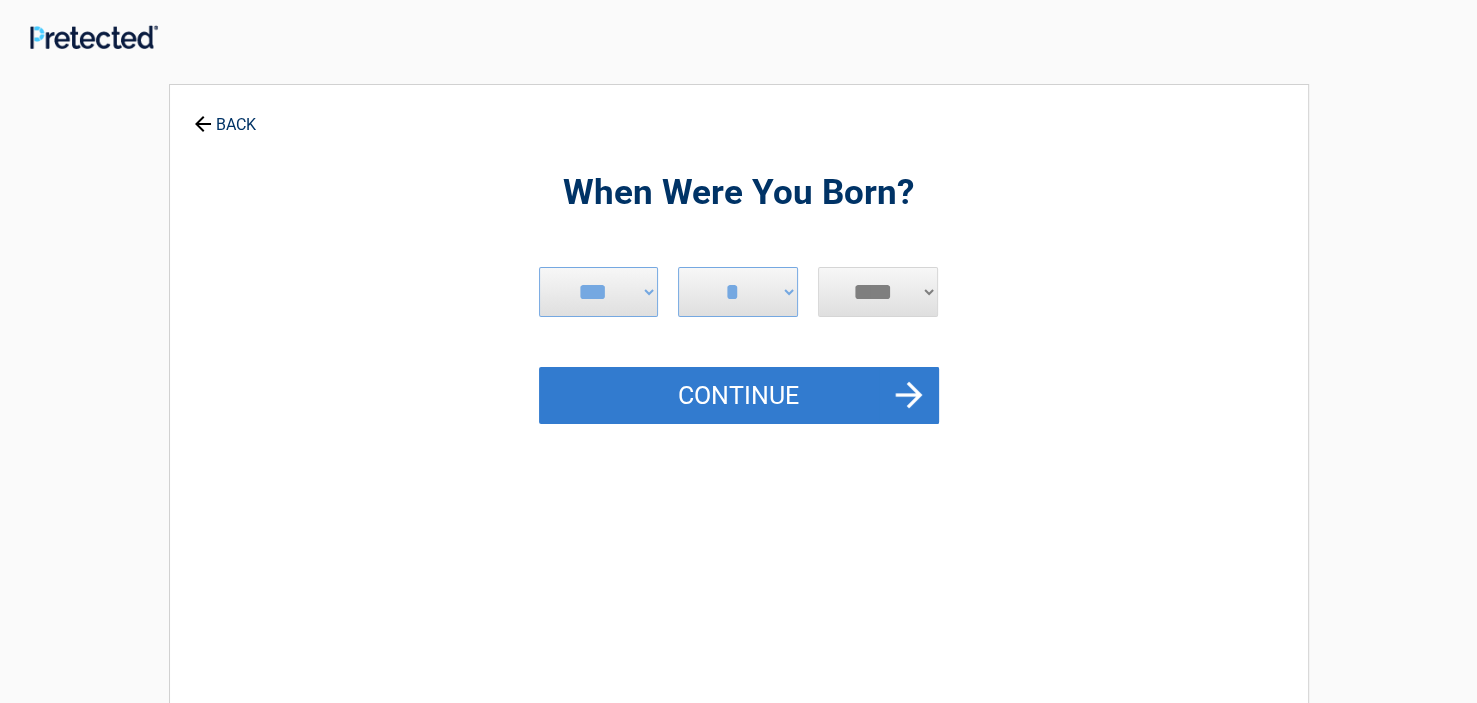 click on "Continue" at bounding box center (739, 396) 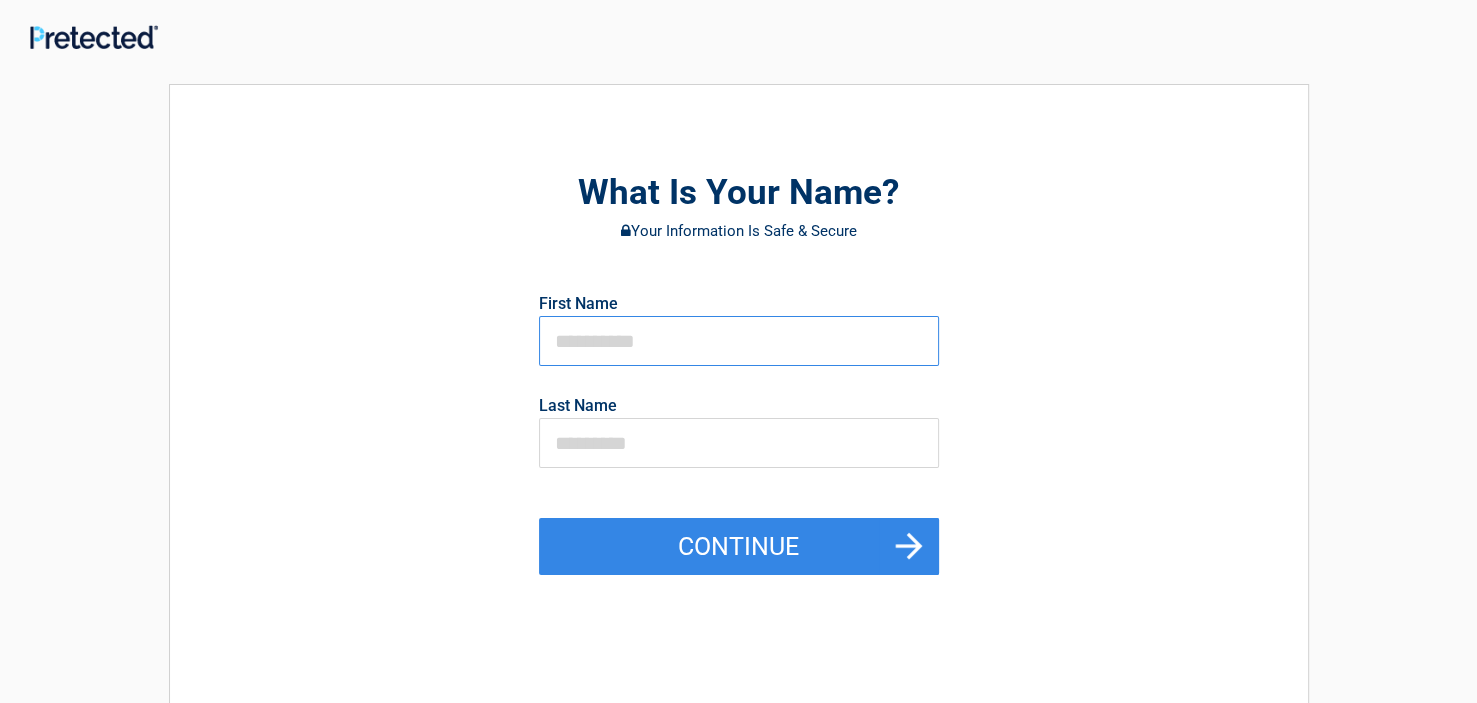 click at bounding box center [739, 341] 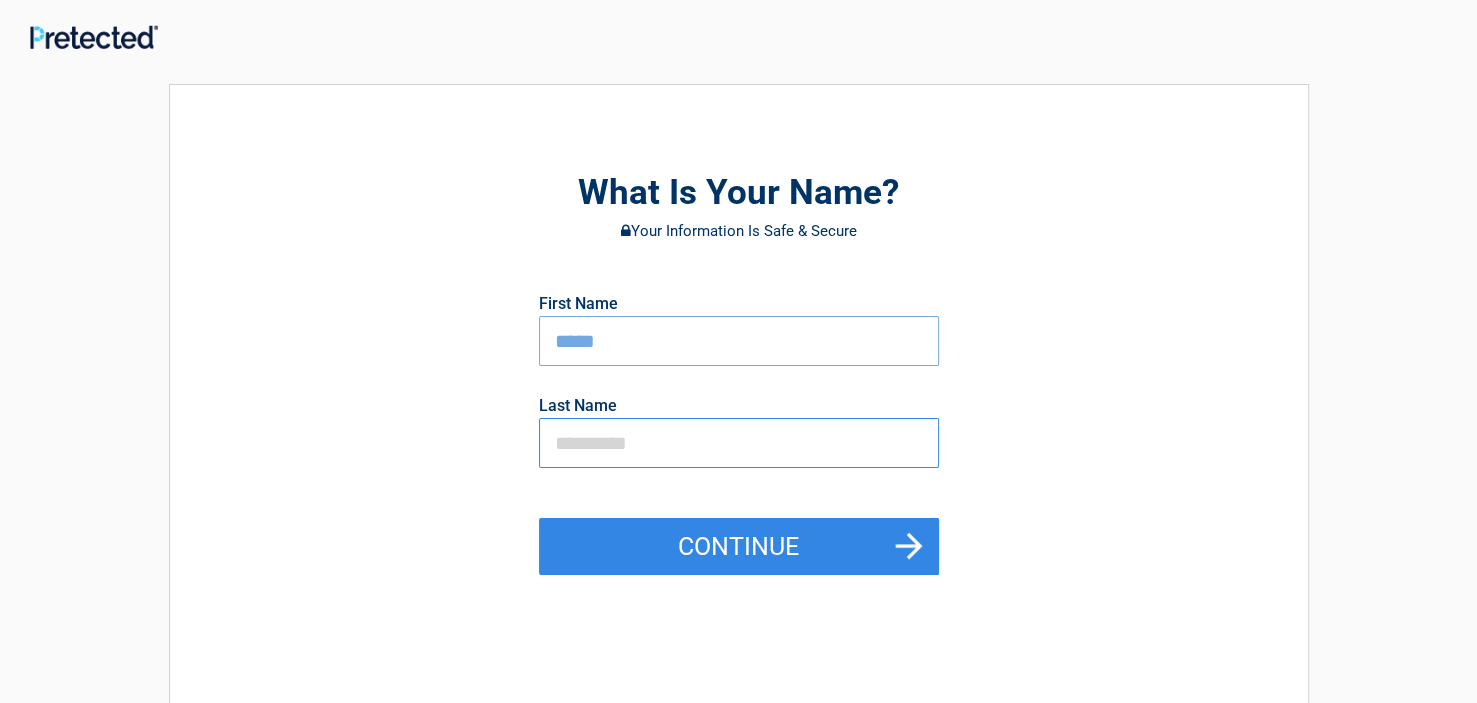 click at bounding box center (739, 443) 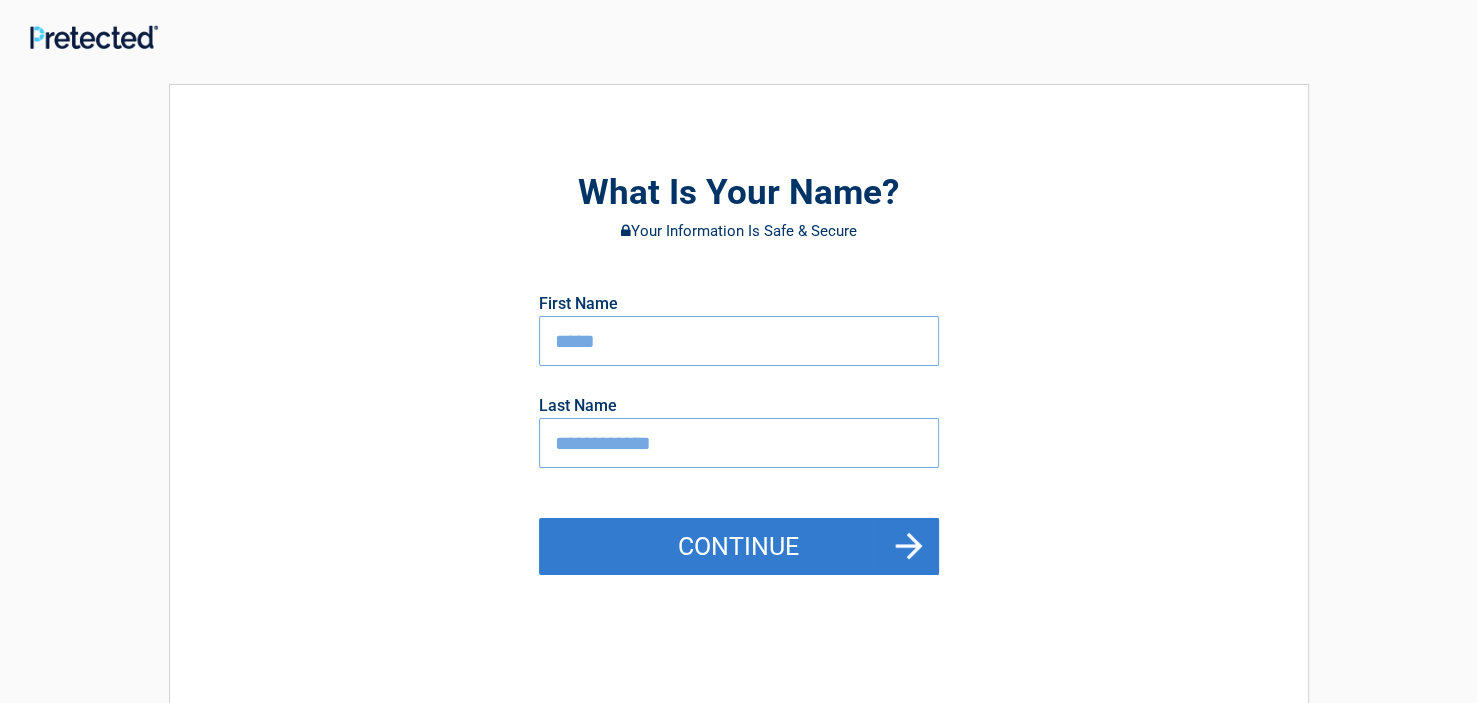click on "Continue" at bounding box center [739, 547] 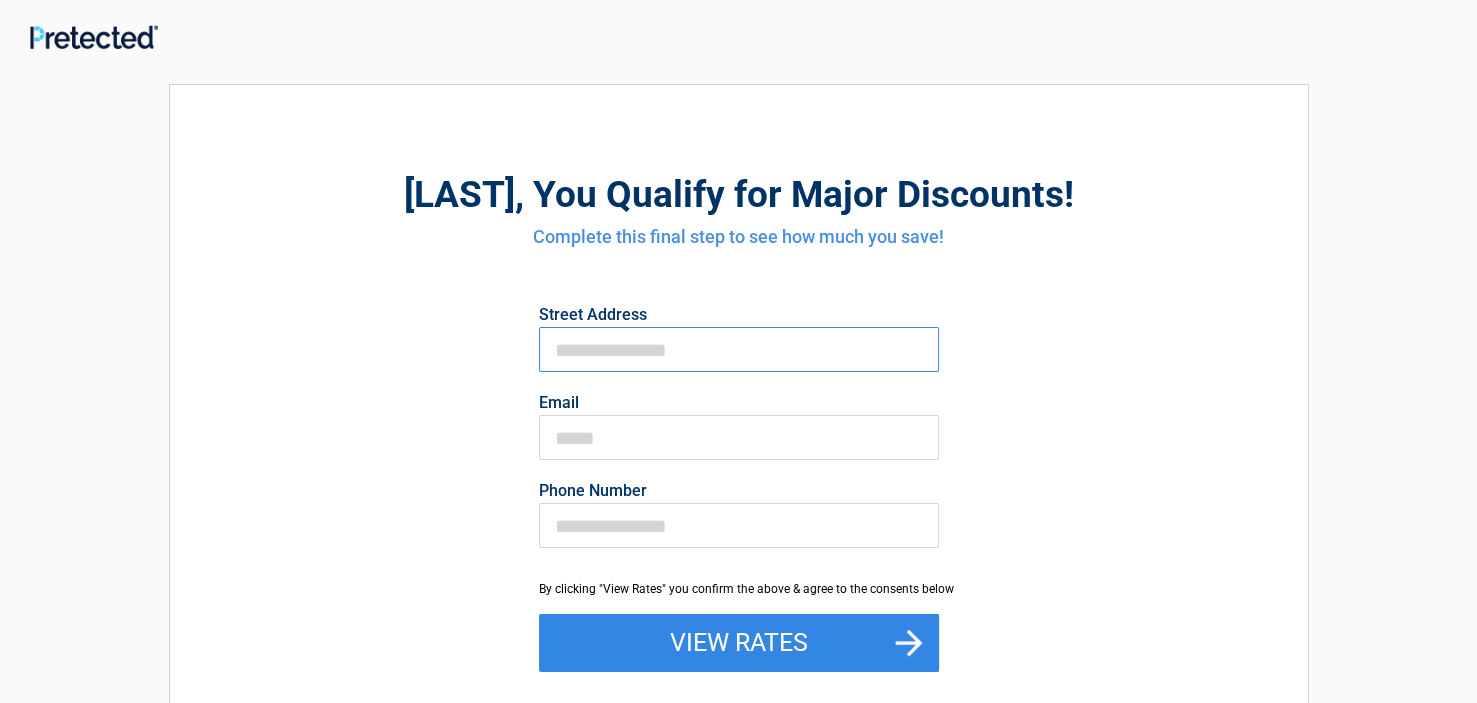 click on "First Name" at bounding box center [739, 349] 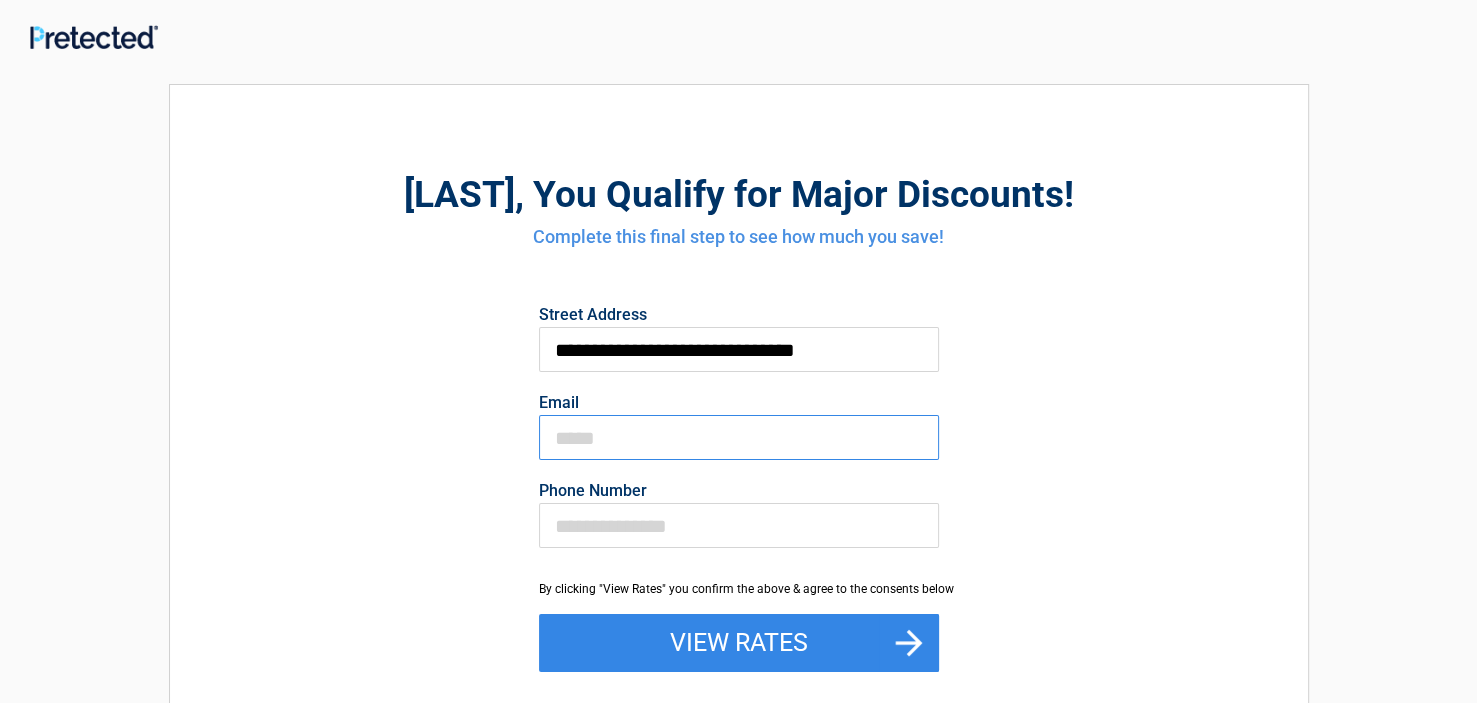 type on "**********" 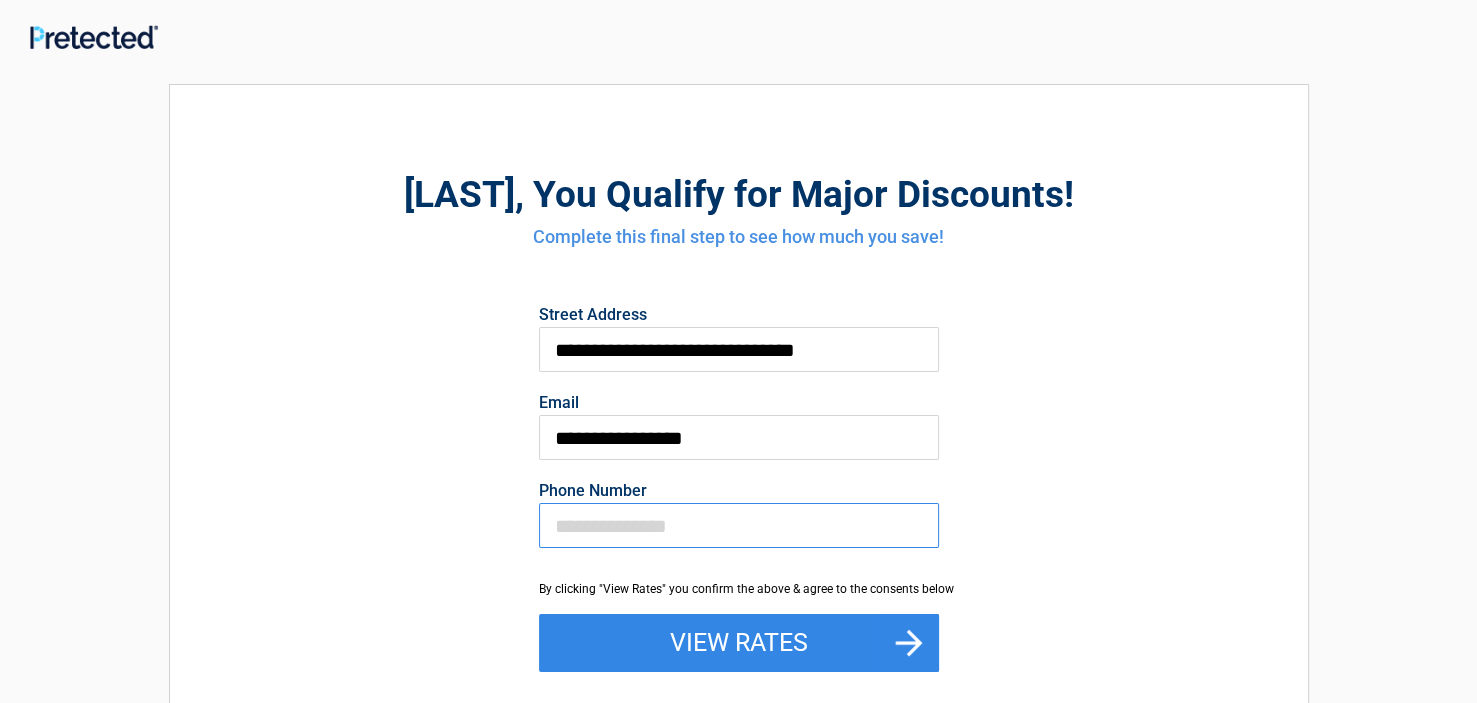 type on "**********" 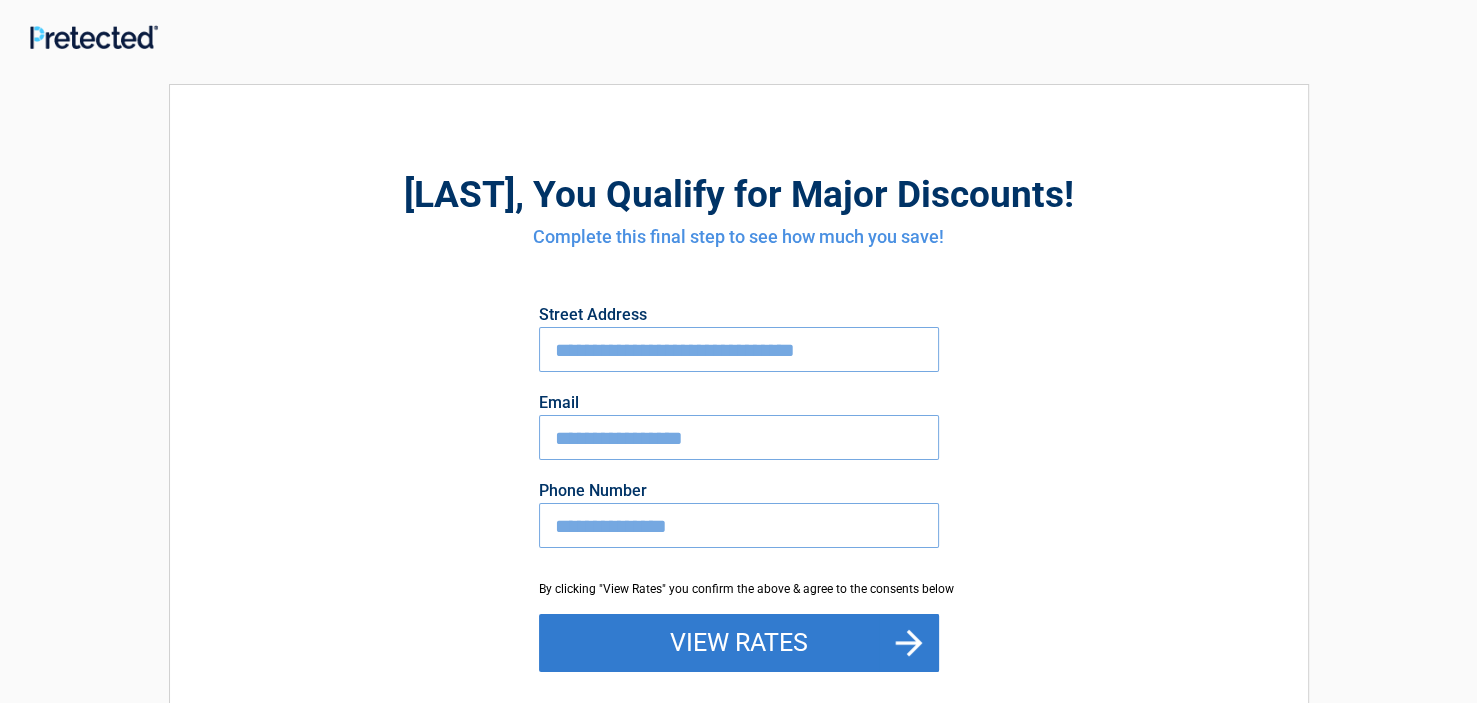 click on "View Rates" at bounding box center (739, 643) 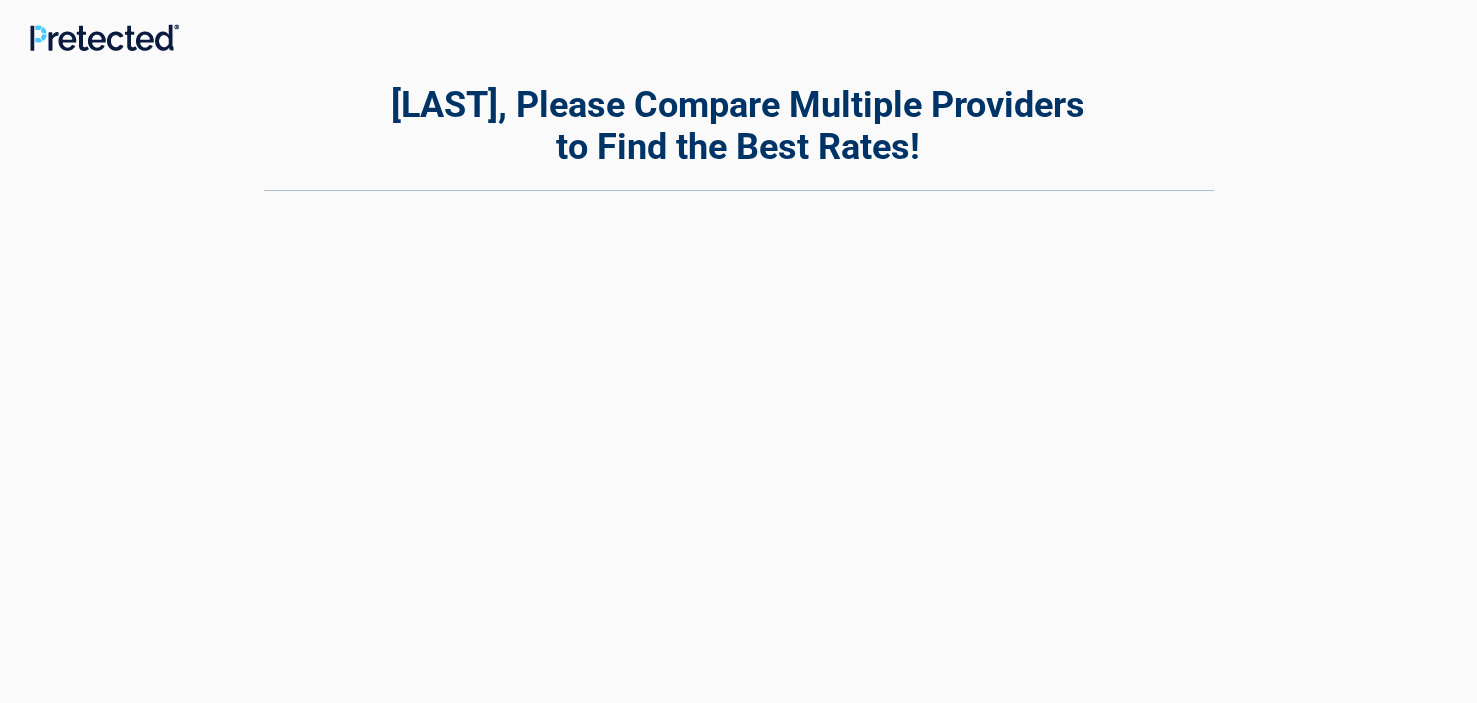 scroll, scrollTop: 0, scrollLeft: 0, axis: both 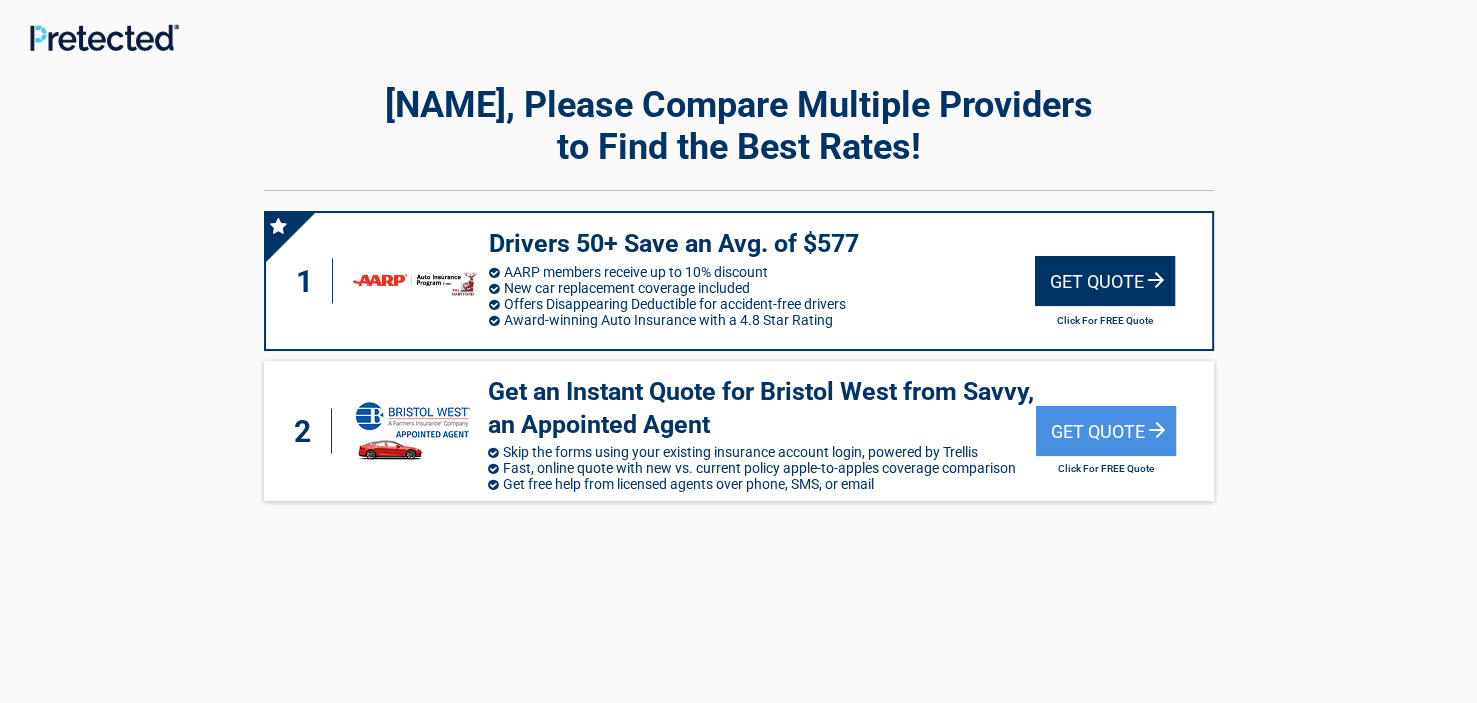 click on "Click For FREE Quote" 